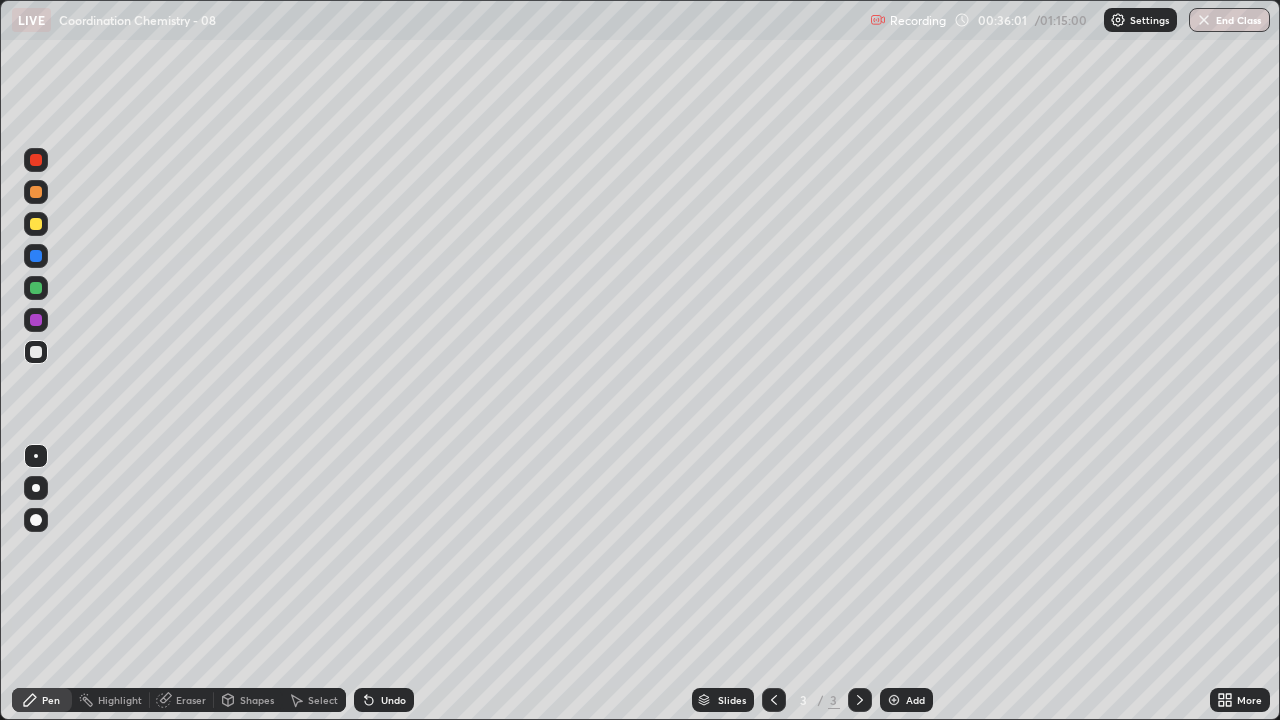 scroll, scrollTop: 0, scrollLeft: 0, axis: both 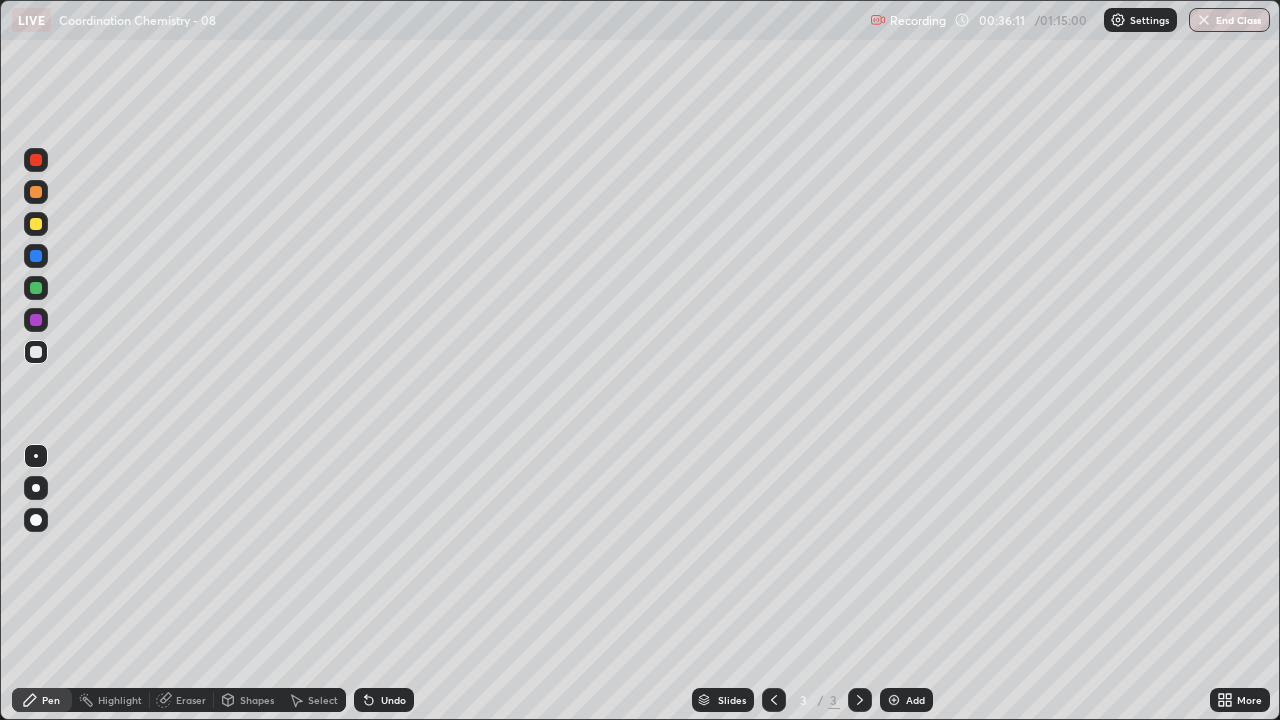 click on "Undo" at bounding box center [393, 700] 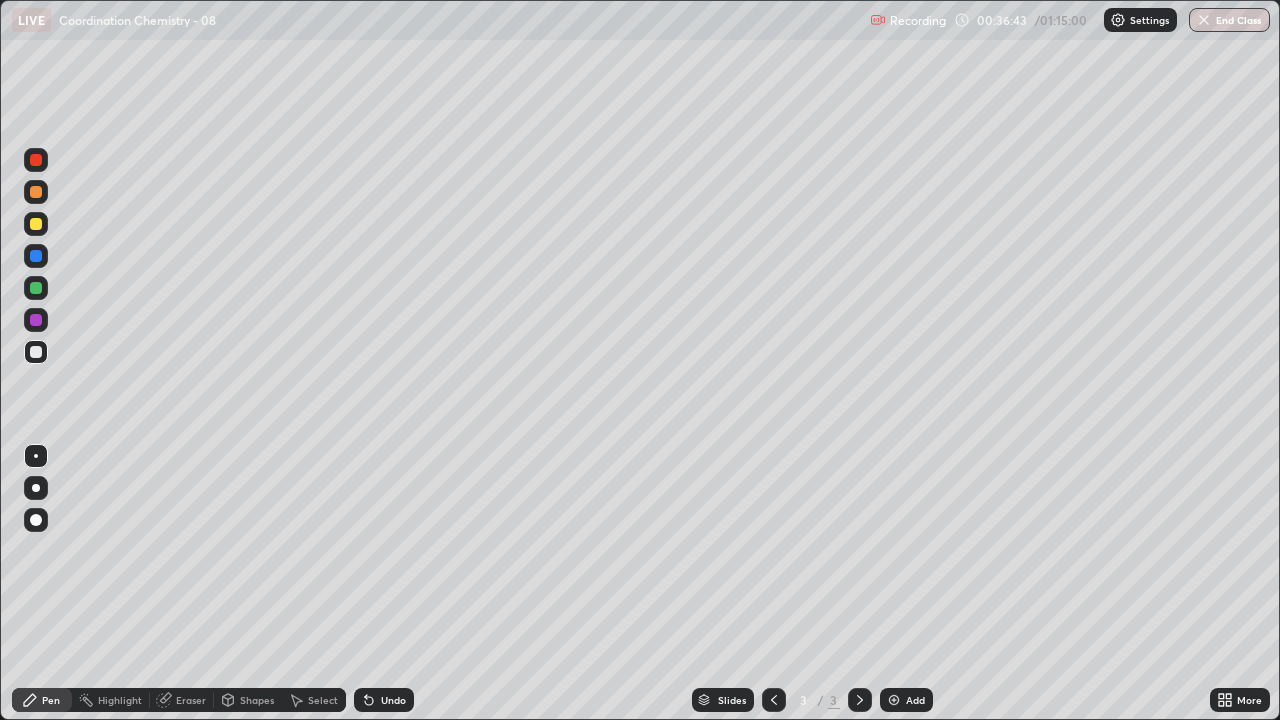 click on "Undo" at bounding box center (393, 700) 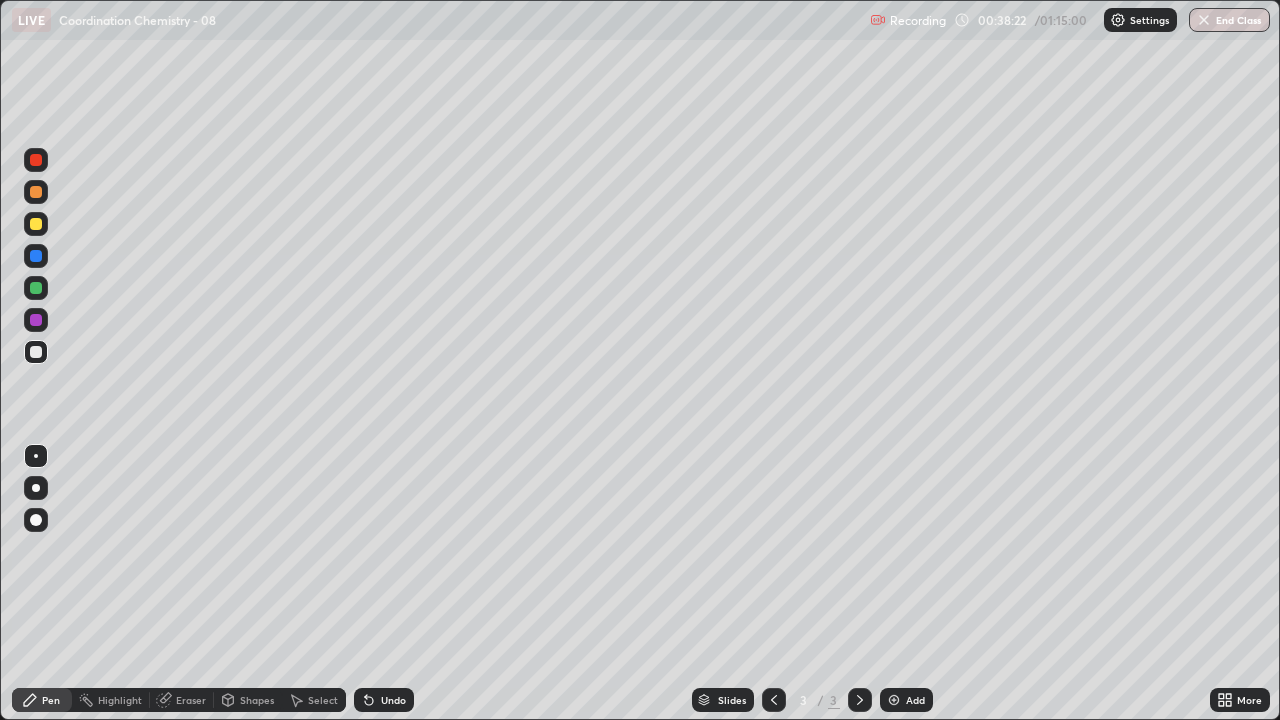 click on "Eraser" at bounding box center (191, 700) 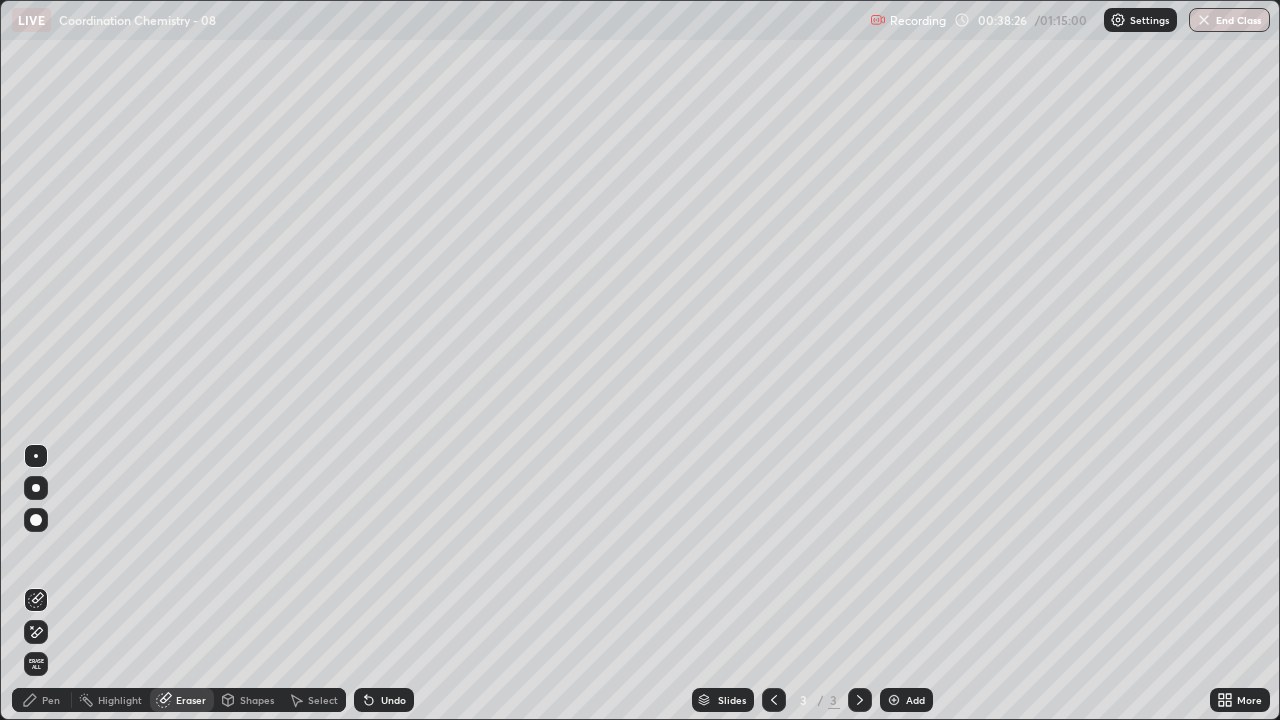 click on "Pen" at bounding box center [51, 700] 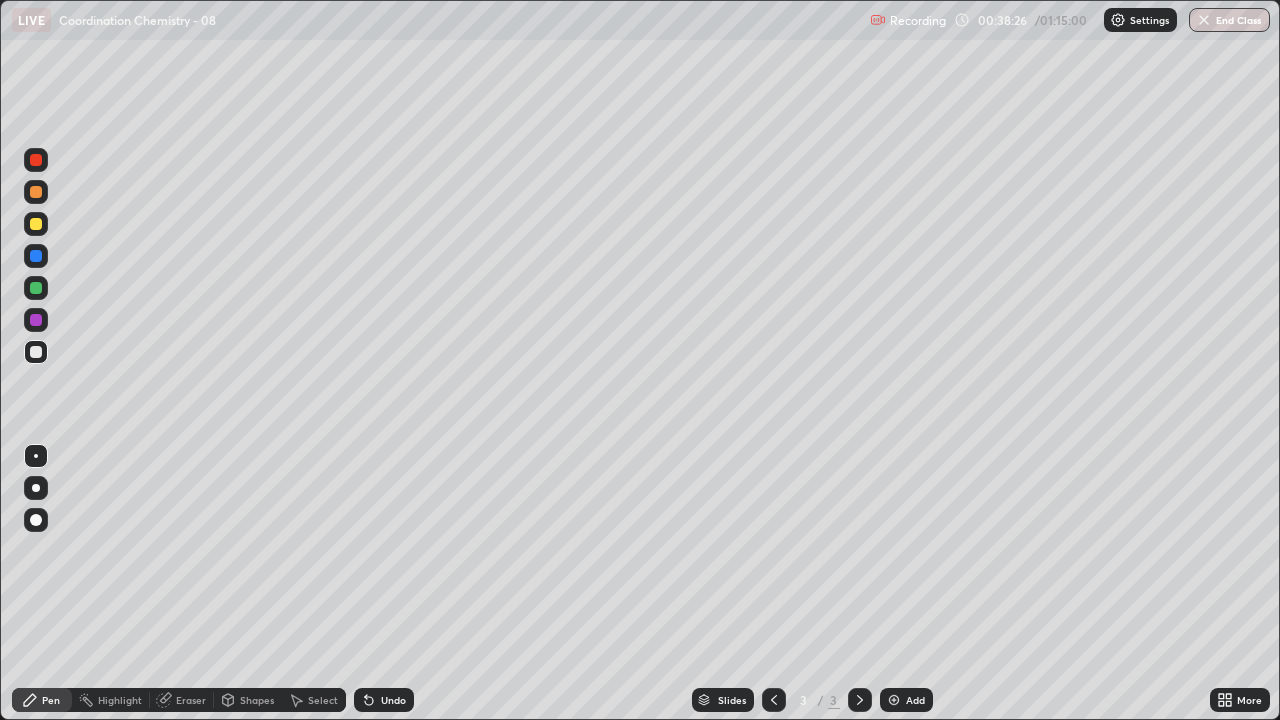 click on "Pen" at bounding box center [51, 700] 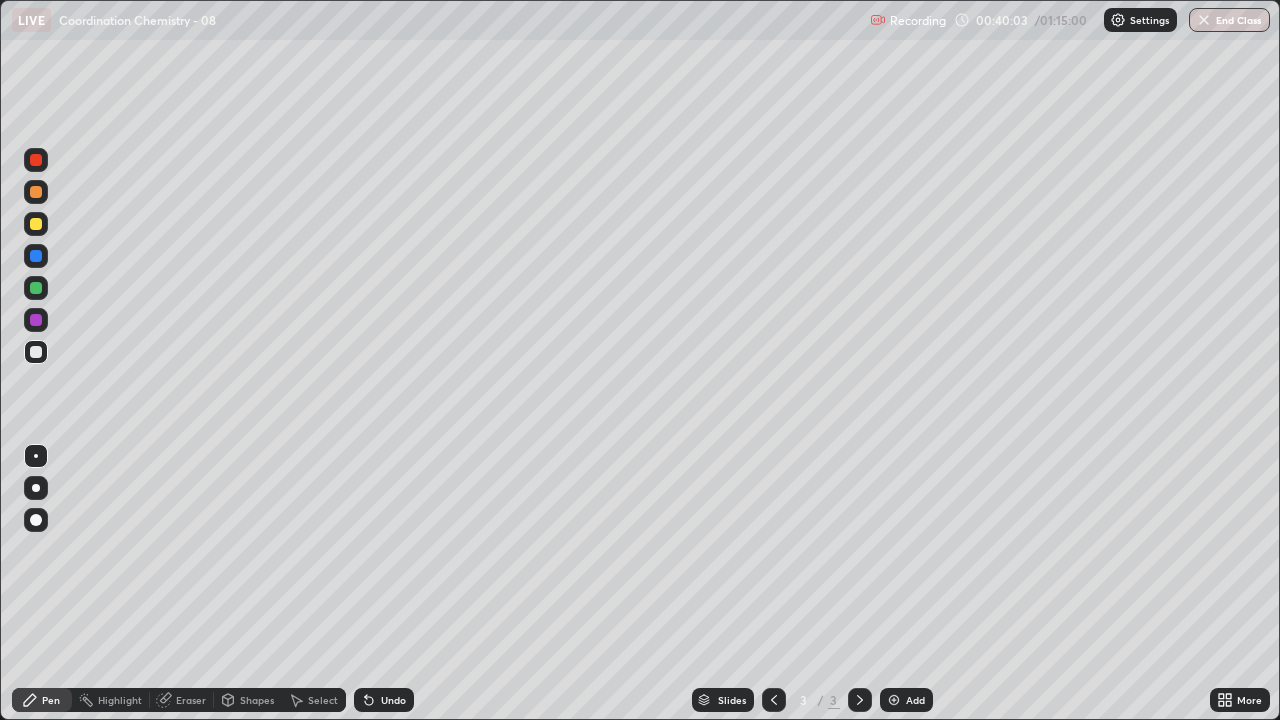 click on "Select" at bounding box center (314, 700) 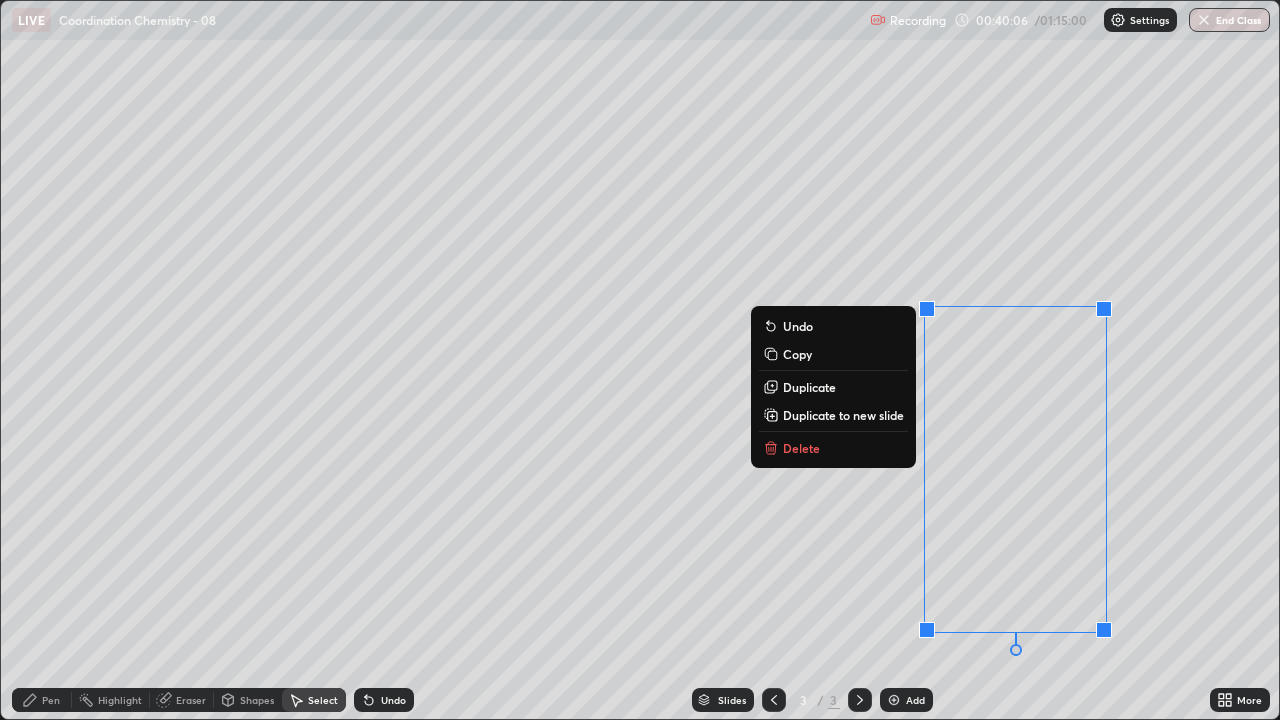 click on "Delete" at bounding box center [801, 448] 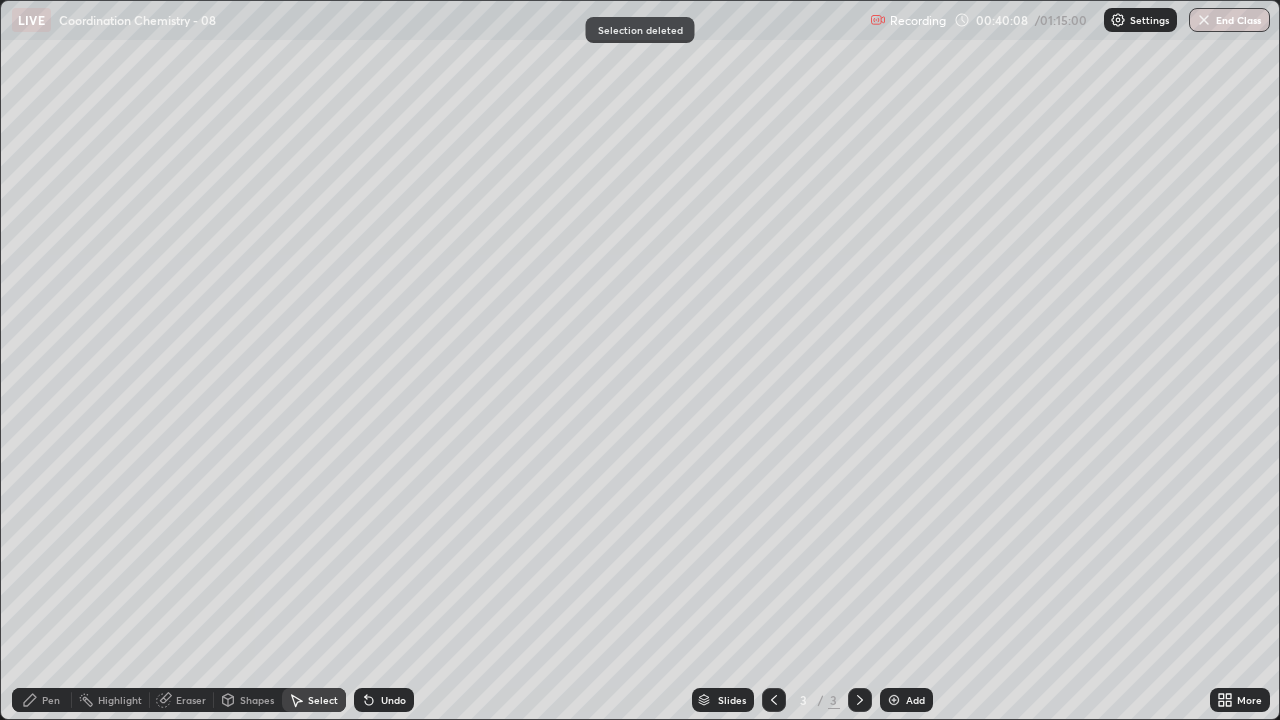 click on "Pen" at bounding box center [42, 700] 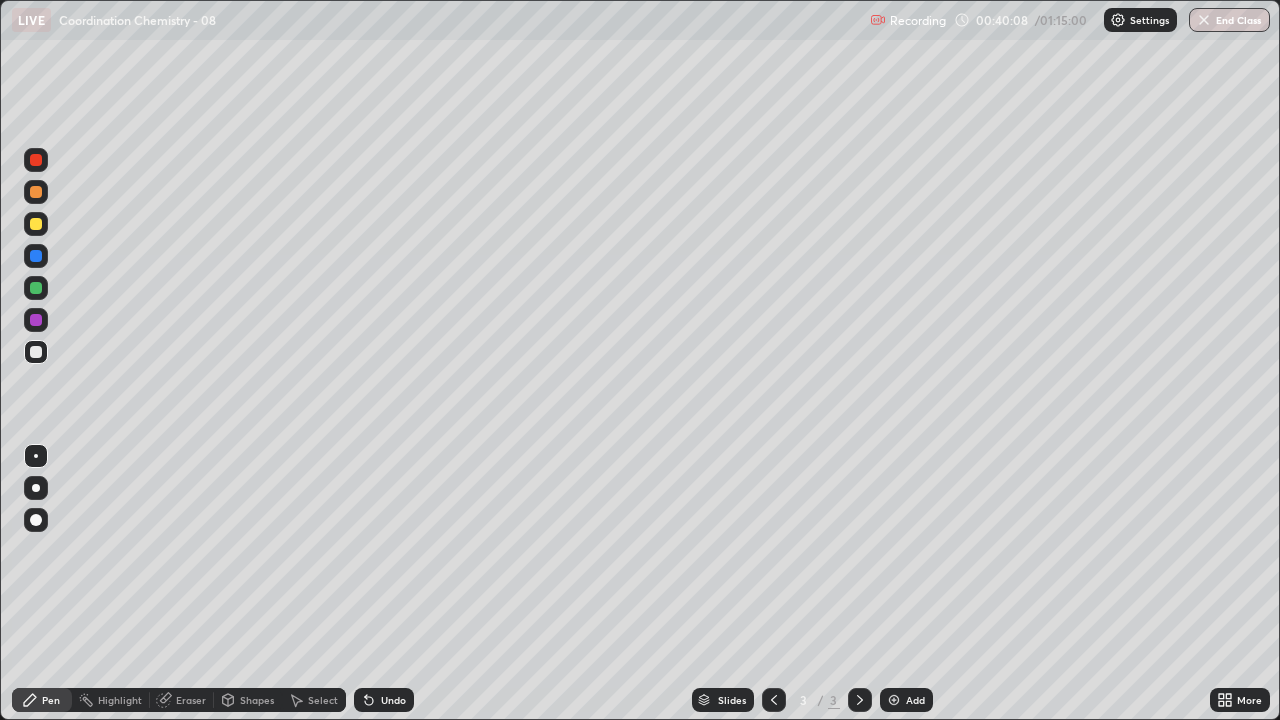 click on "Pen" at bounding box center (42, 700) 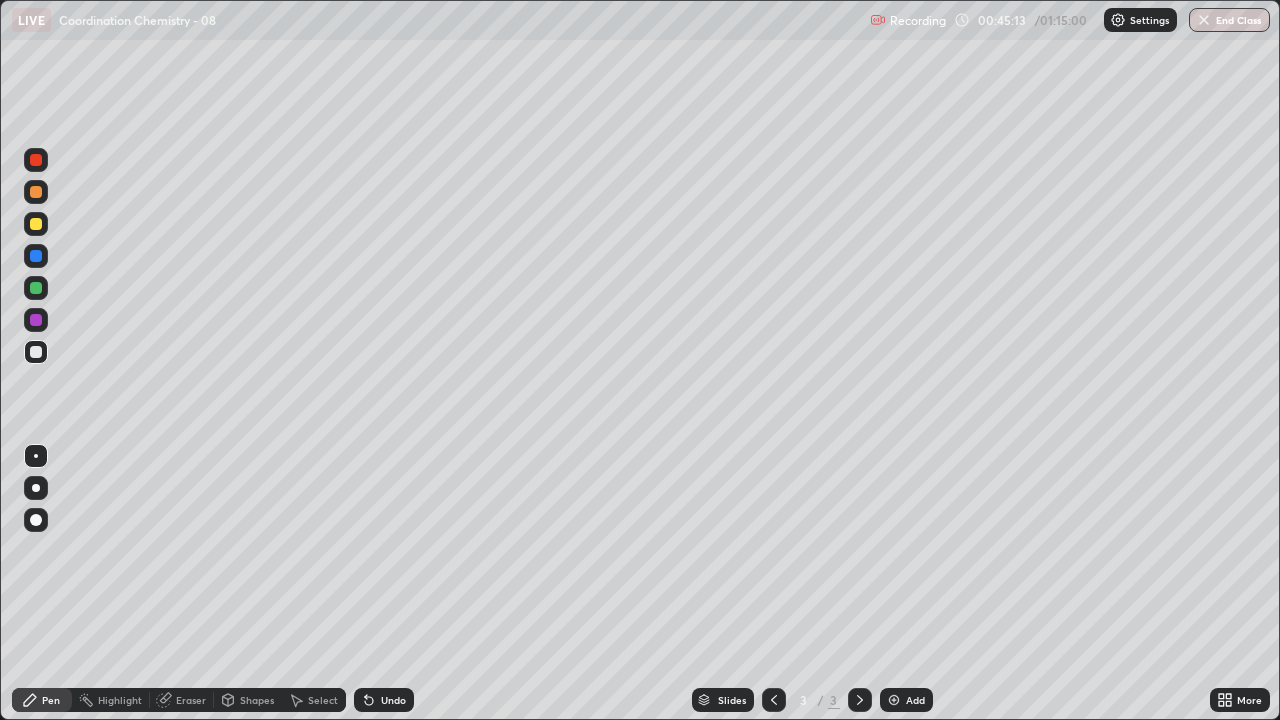 click on "Select" at bounding box center (323, 700) 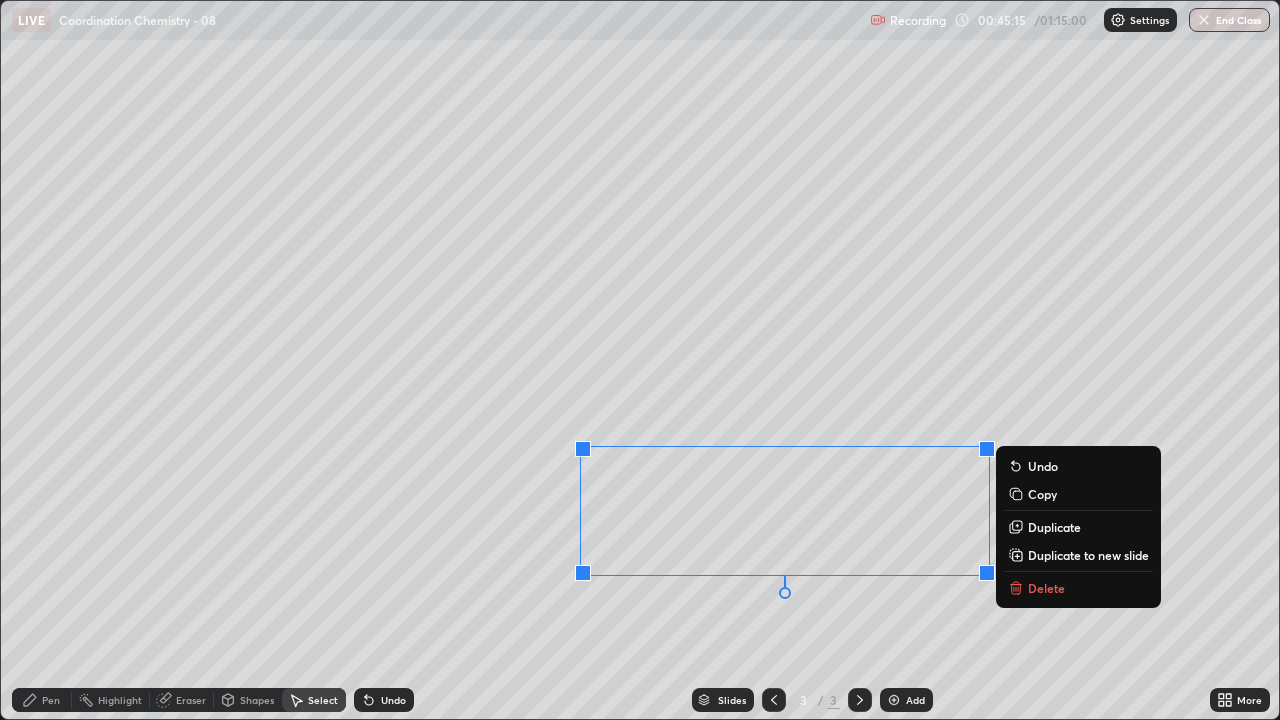 click on "Delete" at bounding box center [1046, 588] 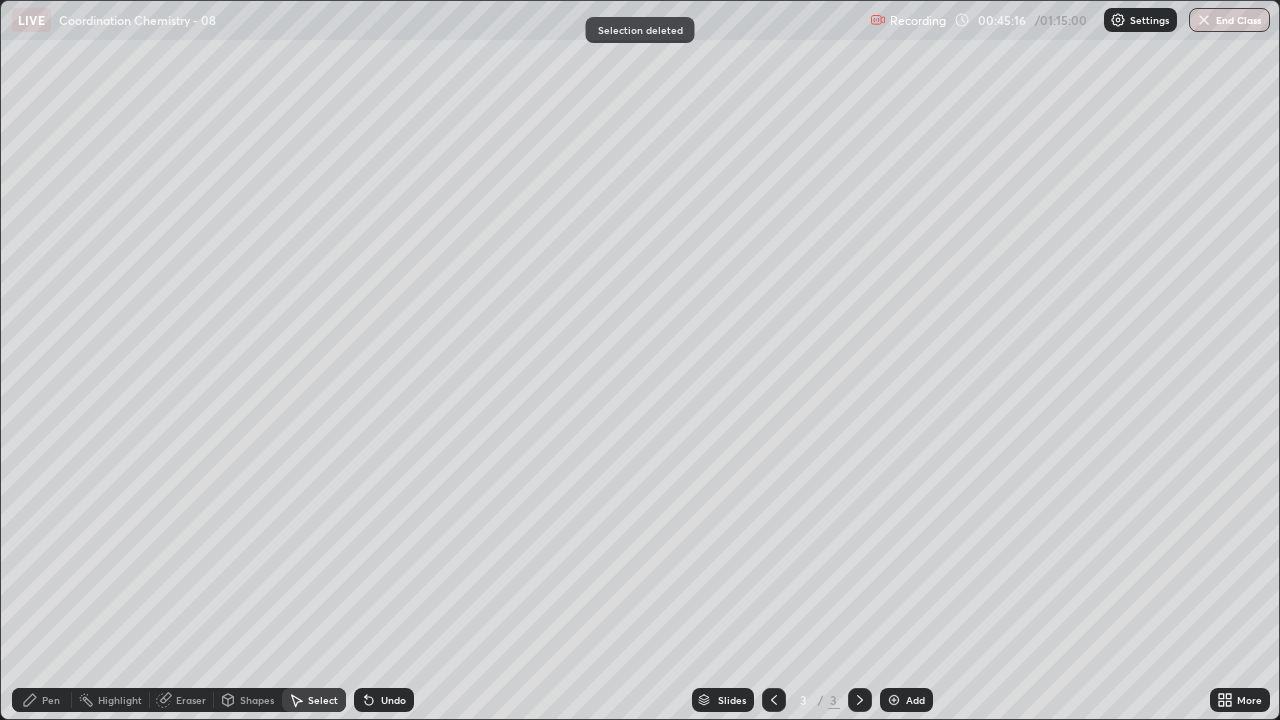 click at bounding box center [894, 700] 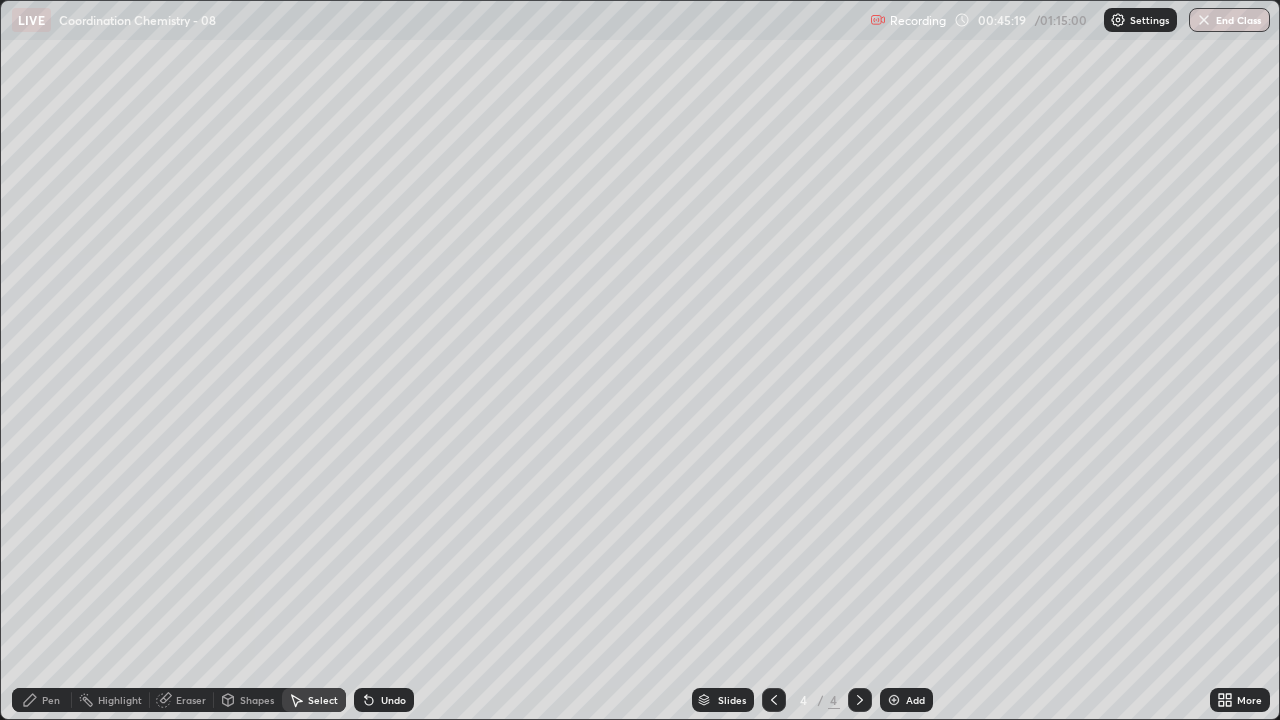 click on "Pen" at bounding box center [51, 700] 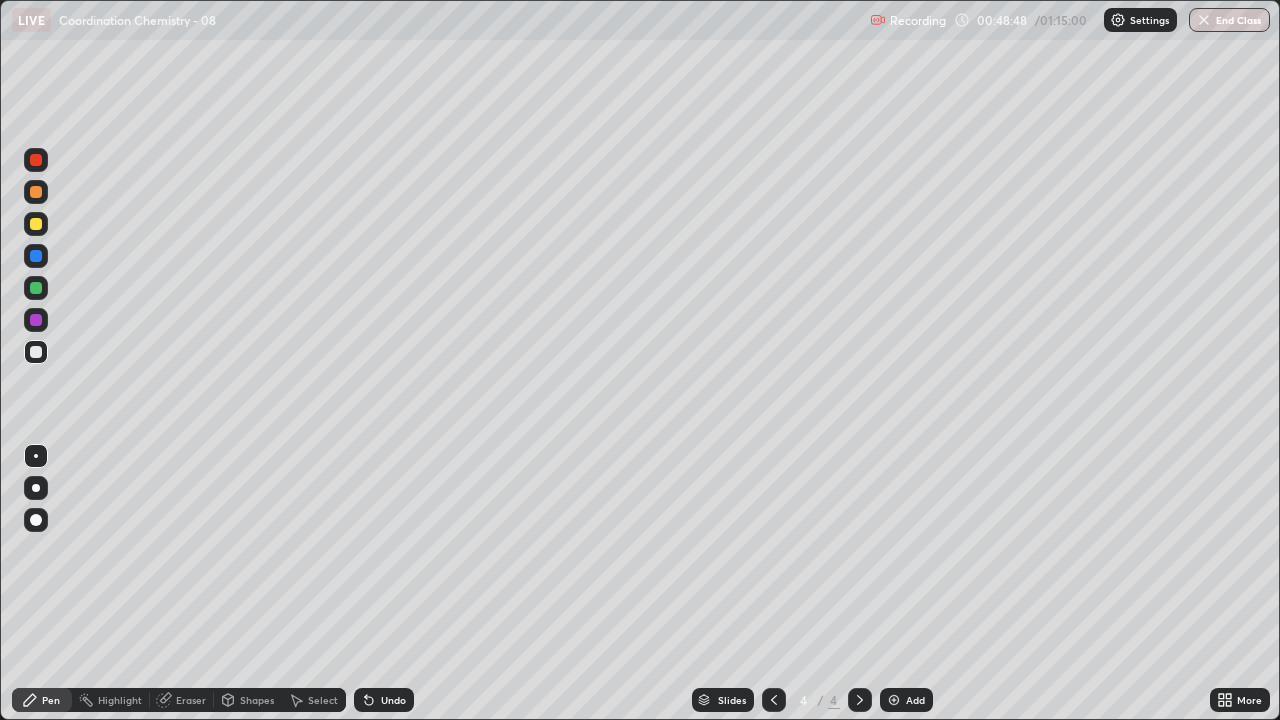 click on "Select" at bounding box center [323, 700] 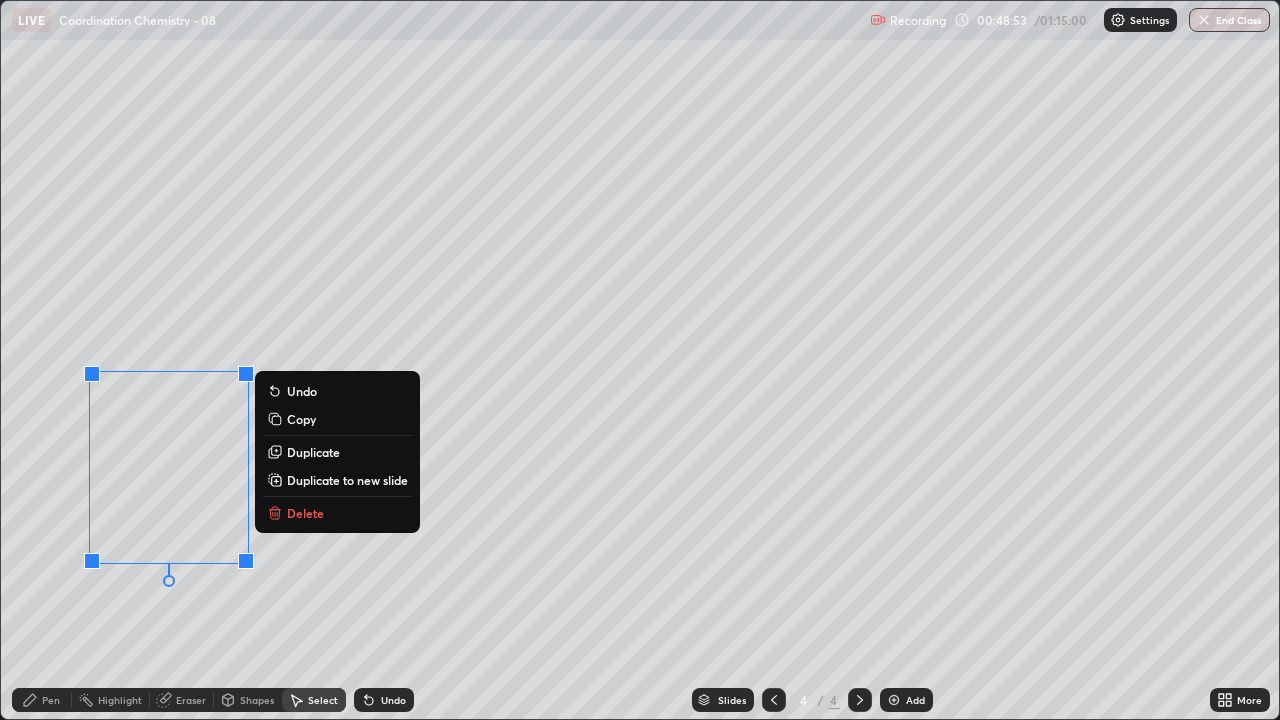 click on "0 ° Undo Copy Duplicate Duplicate to new slide Delete" at bounding box center [640, 360] 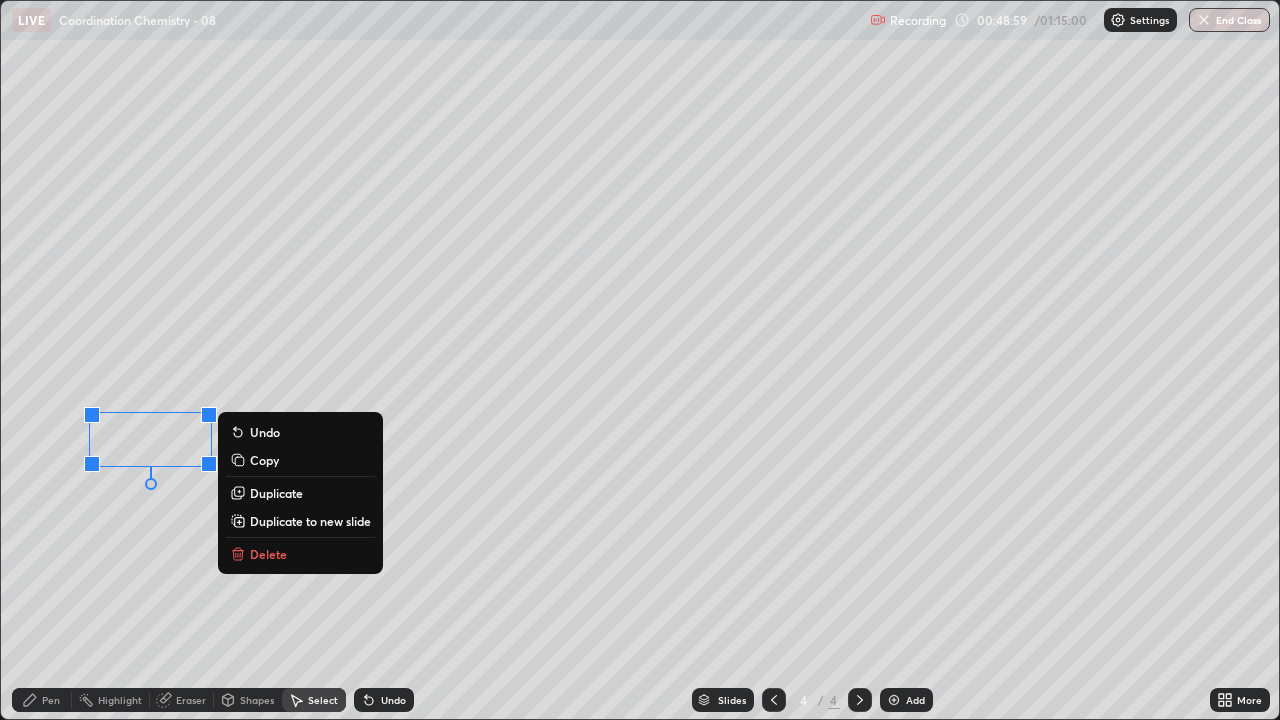 click on "0 ° Undo Copy Duplicate Duplicate to new slide Delete" at bounding box center [640, 360] 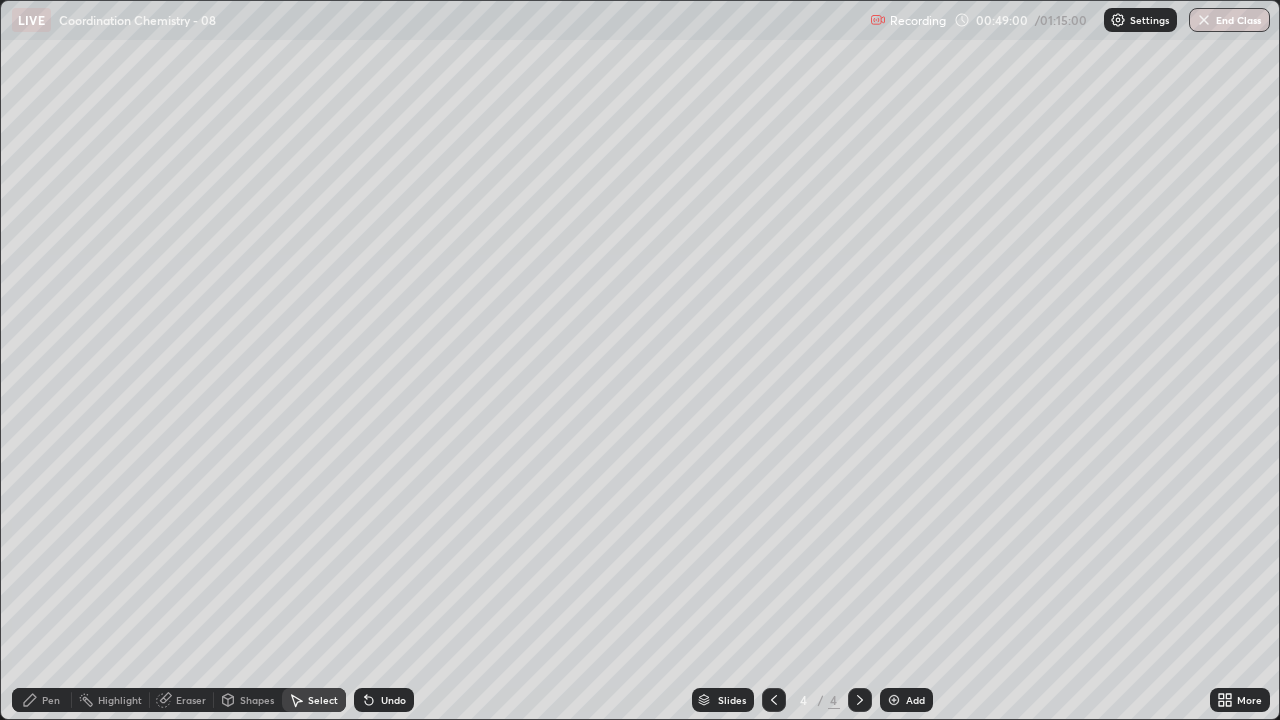 click on "Pen" at bounding box center (51, 700) 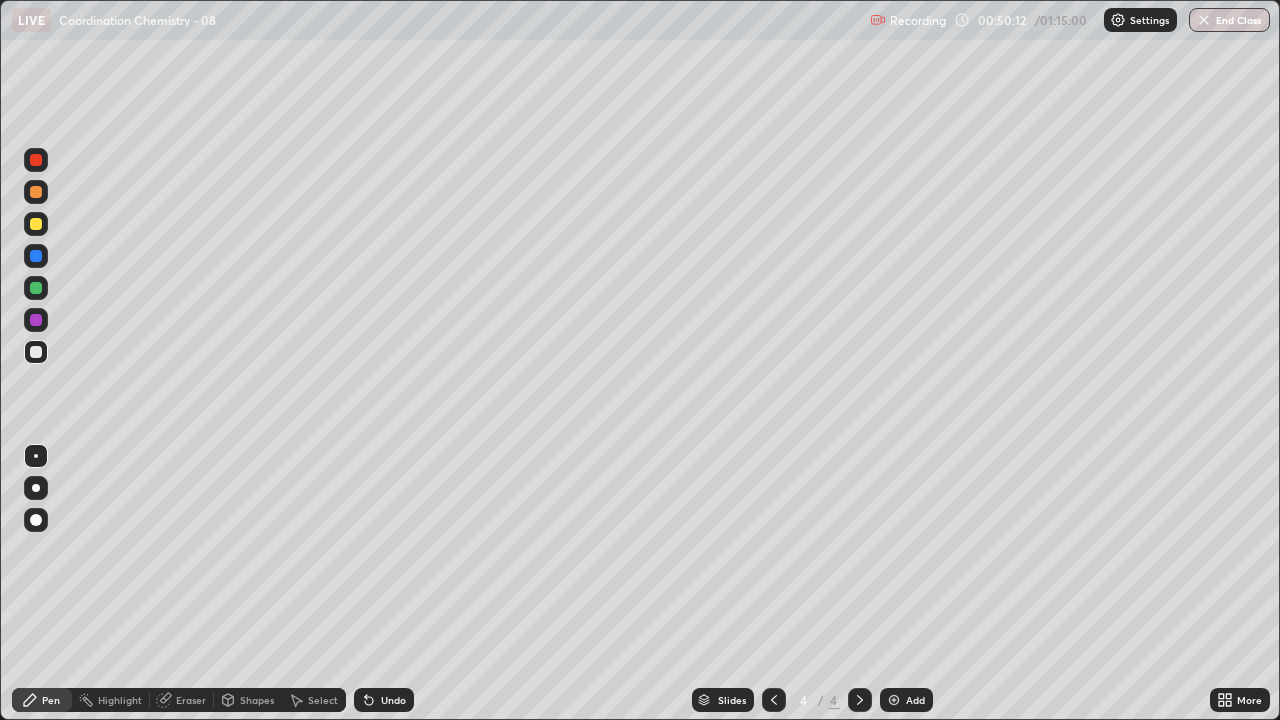 click on "Select" at bounding box center [323, 700] 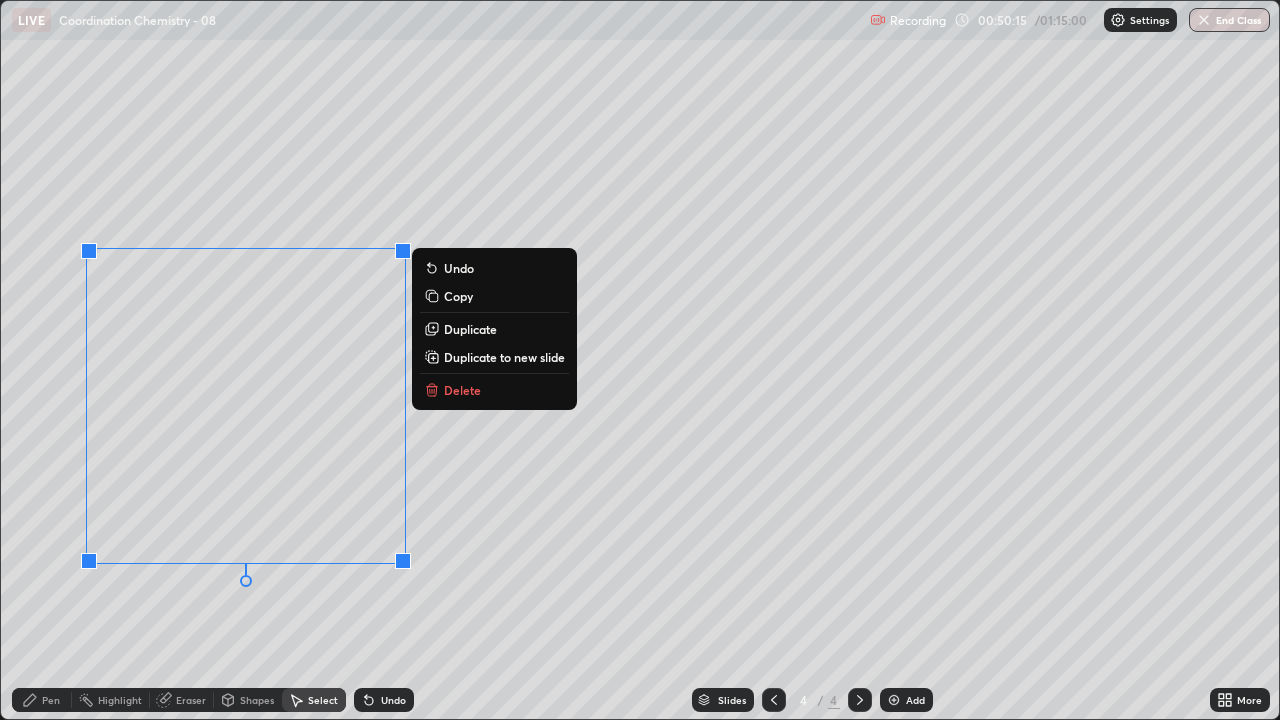 click on "Delete" at bounding box center (462, 390) 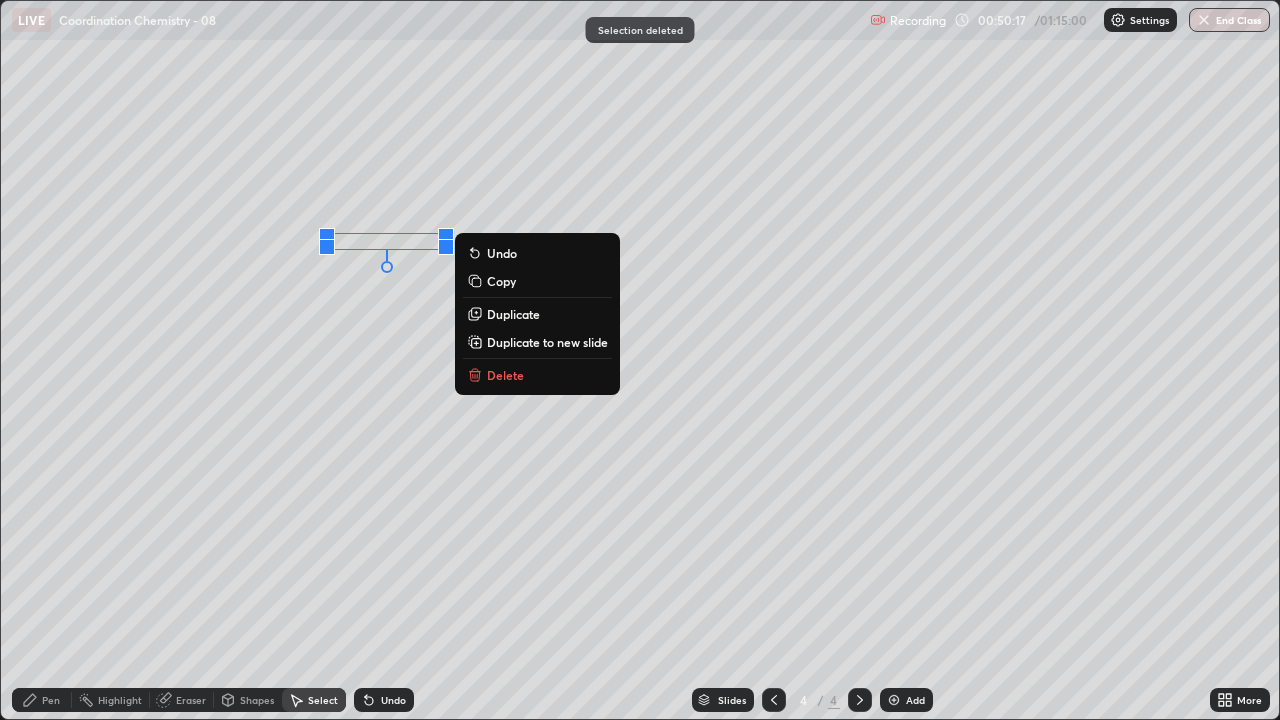 click on "Delete" at bounding box center [505, 375] 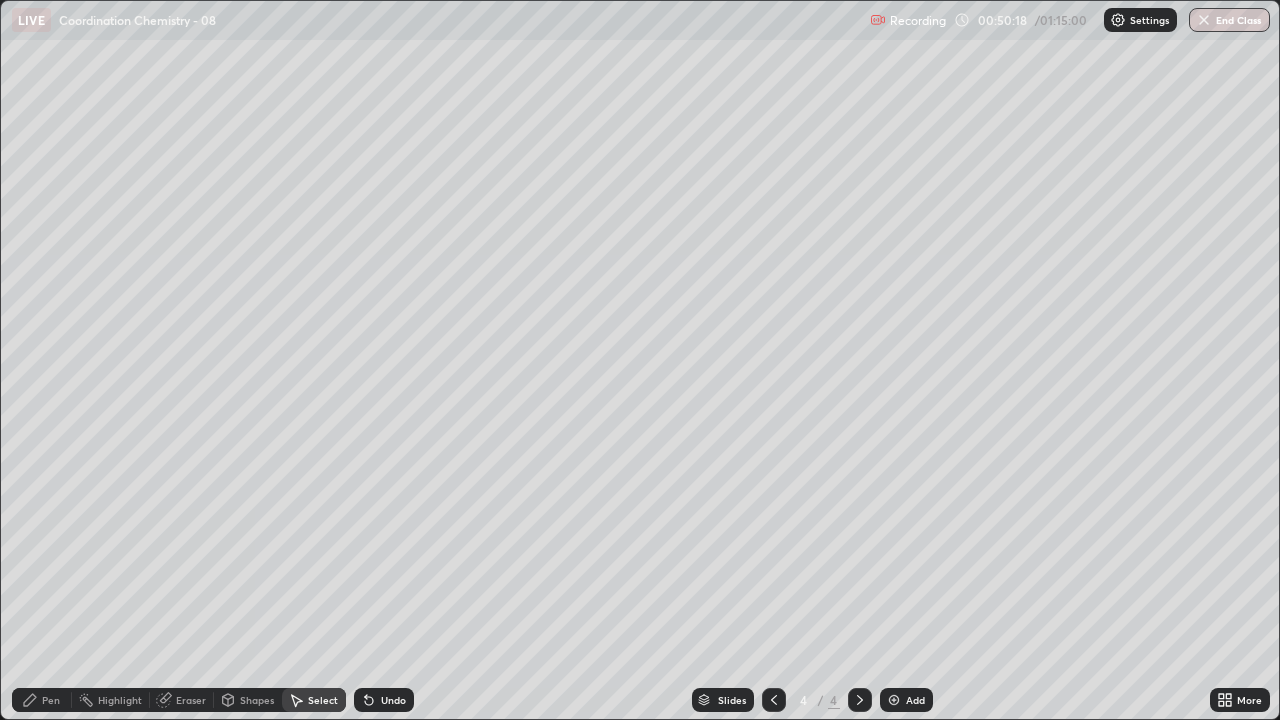 click on "Pen" at bounding box center [42, 700] 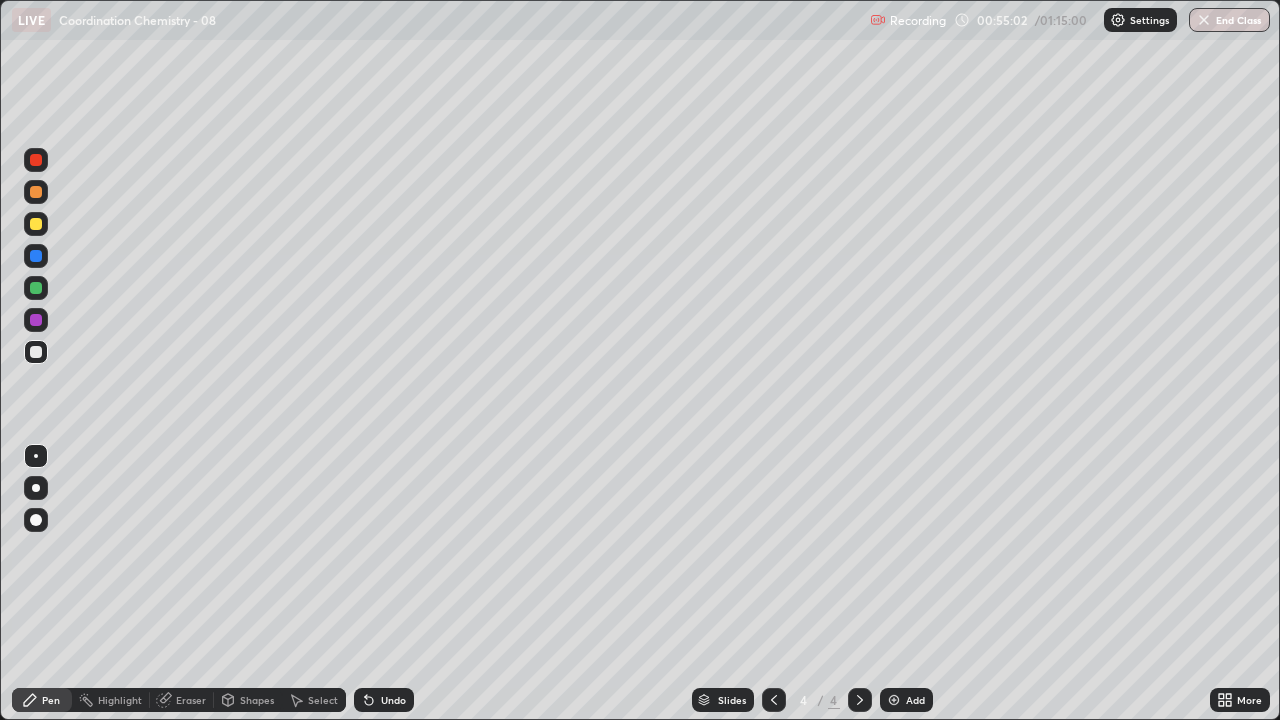 click on "Undo" at bounding box center (393, 700) 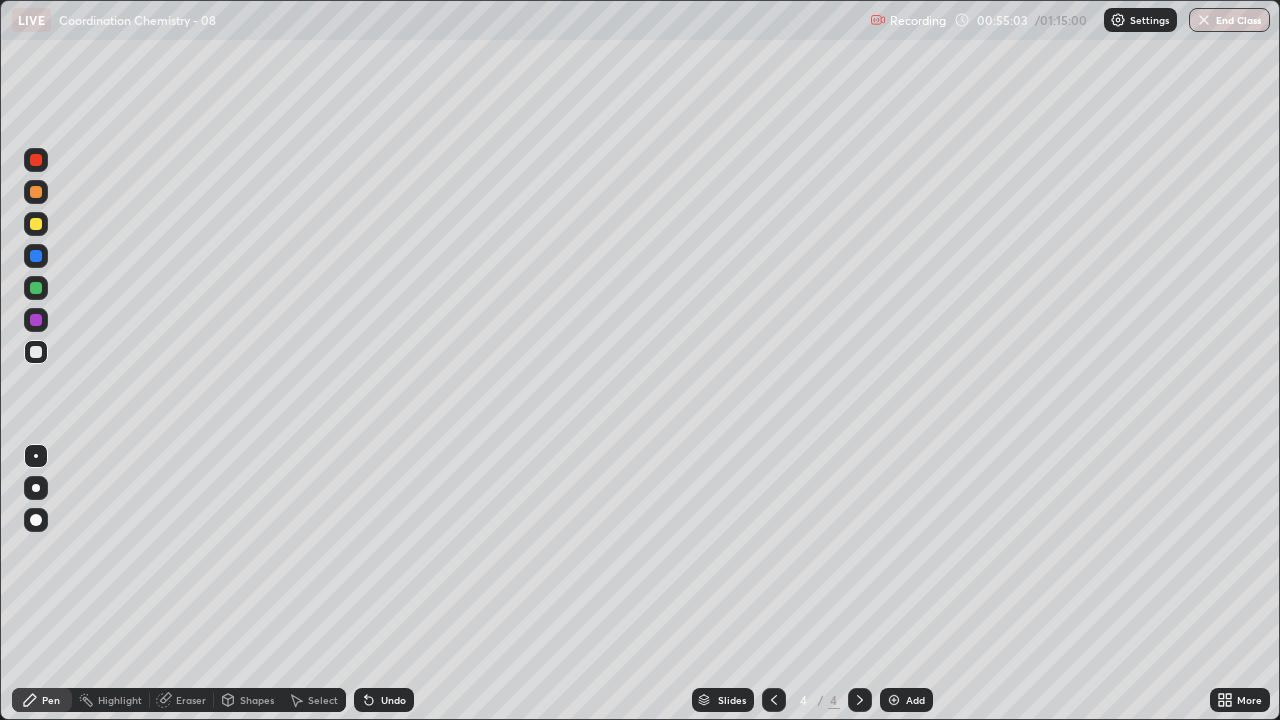 click on "Undo" at bounding box center (393, 700) 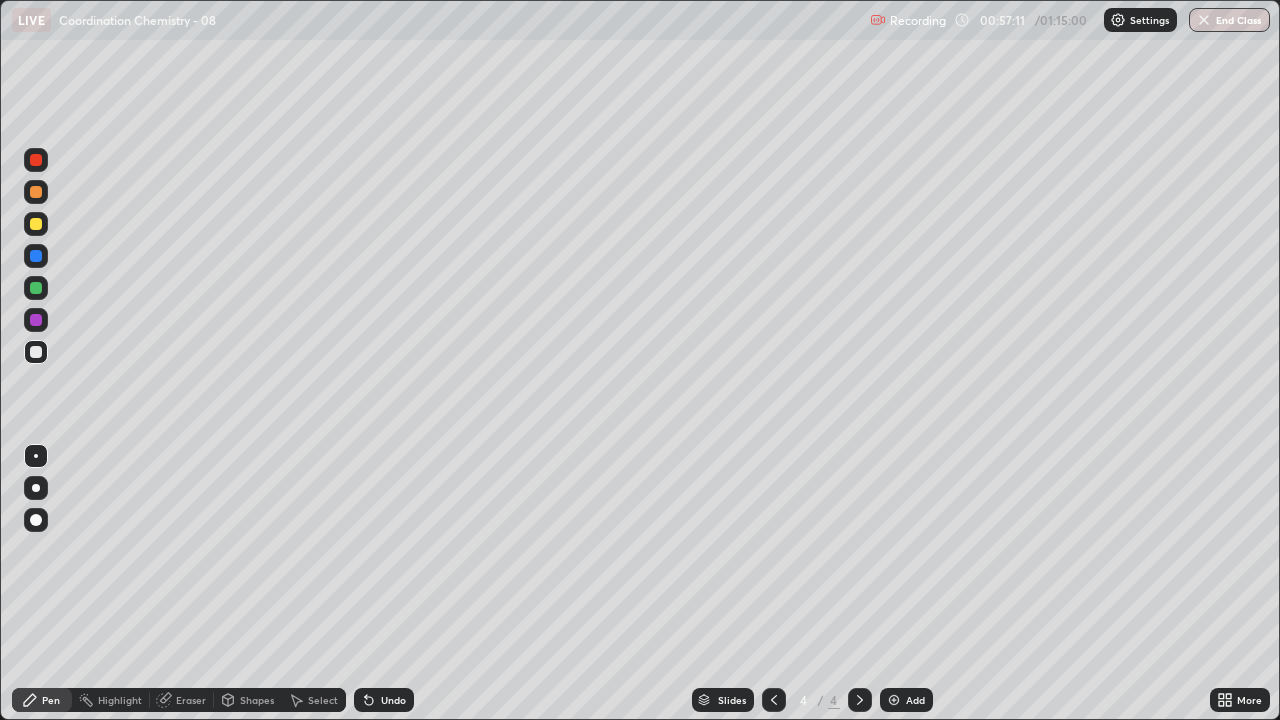 click on "Undo" at bounding box center [384, 700] 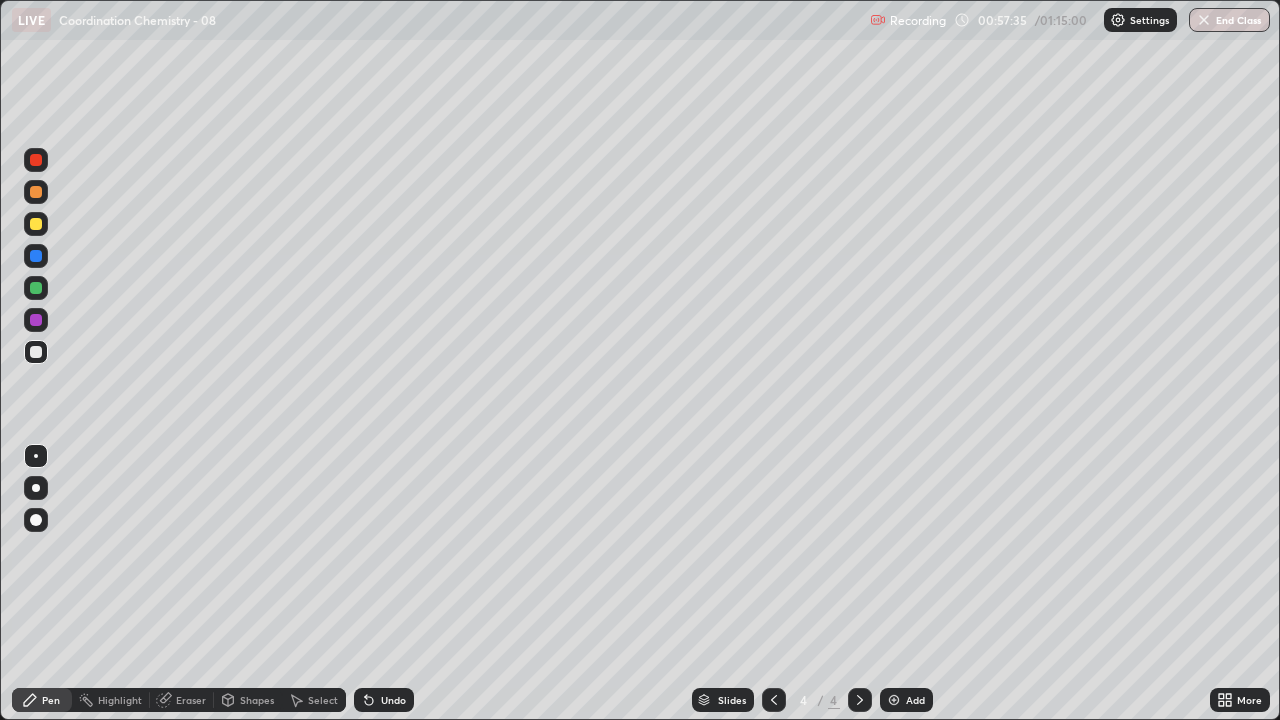 click on "Select" at bounding box center (314, 700) 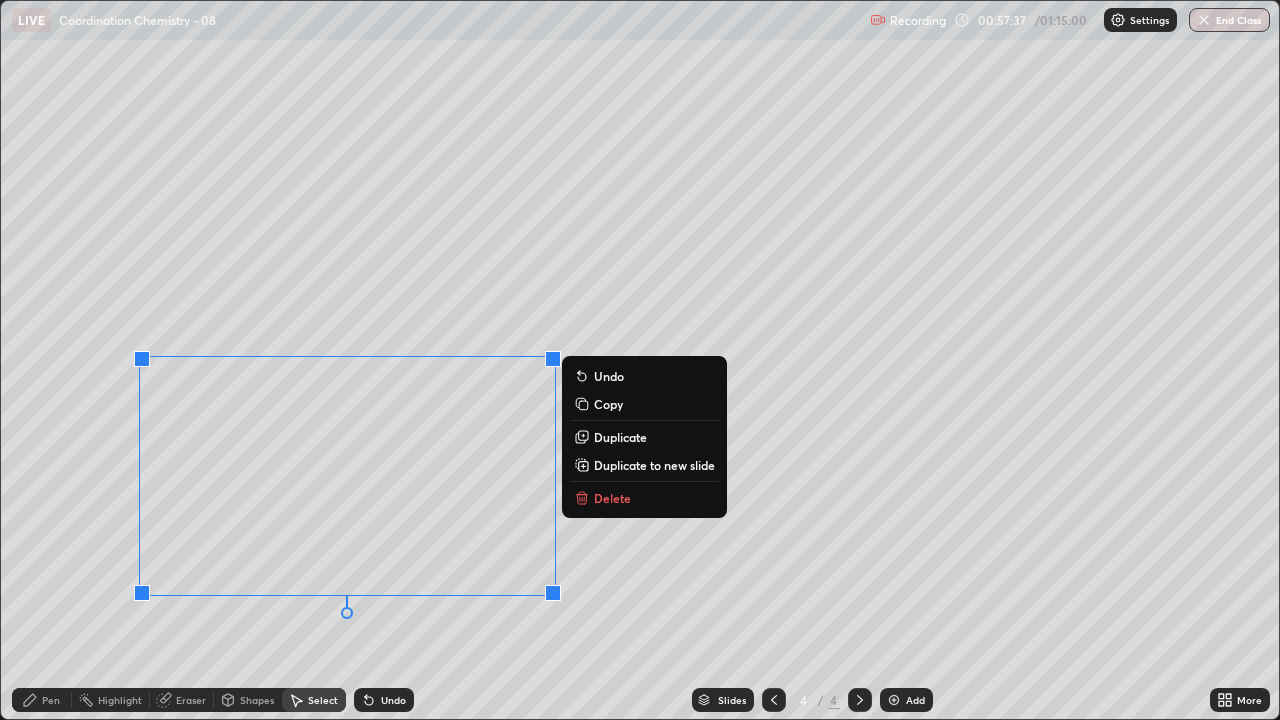 click on "Delete" at bounding box center (612, 498) 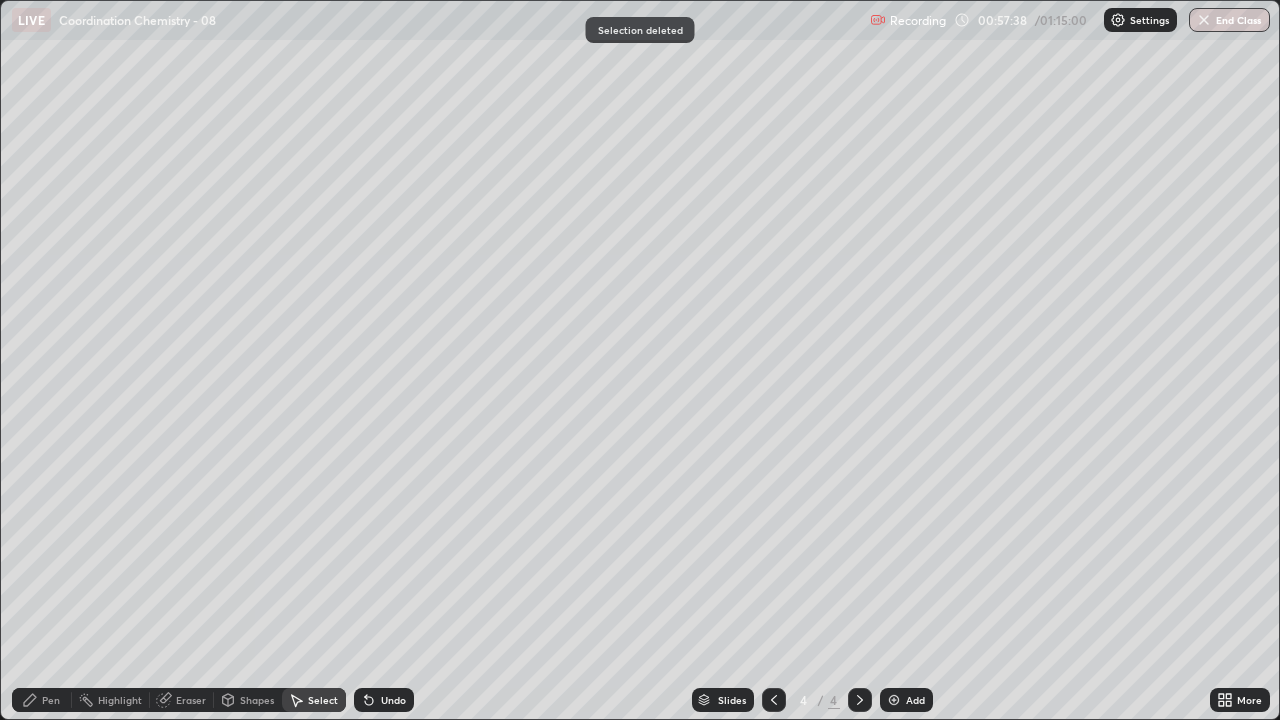 click on "Pen" at bounding box center [51, 700] 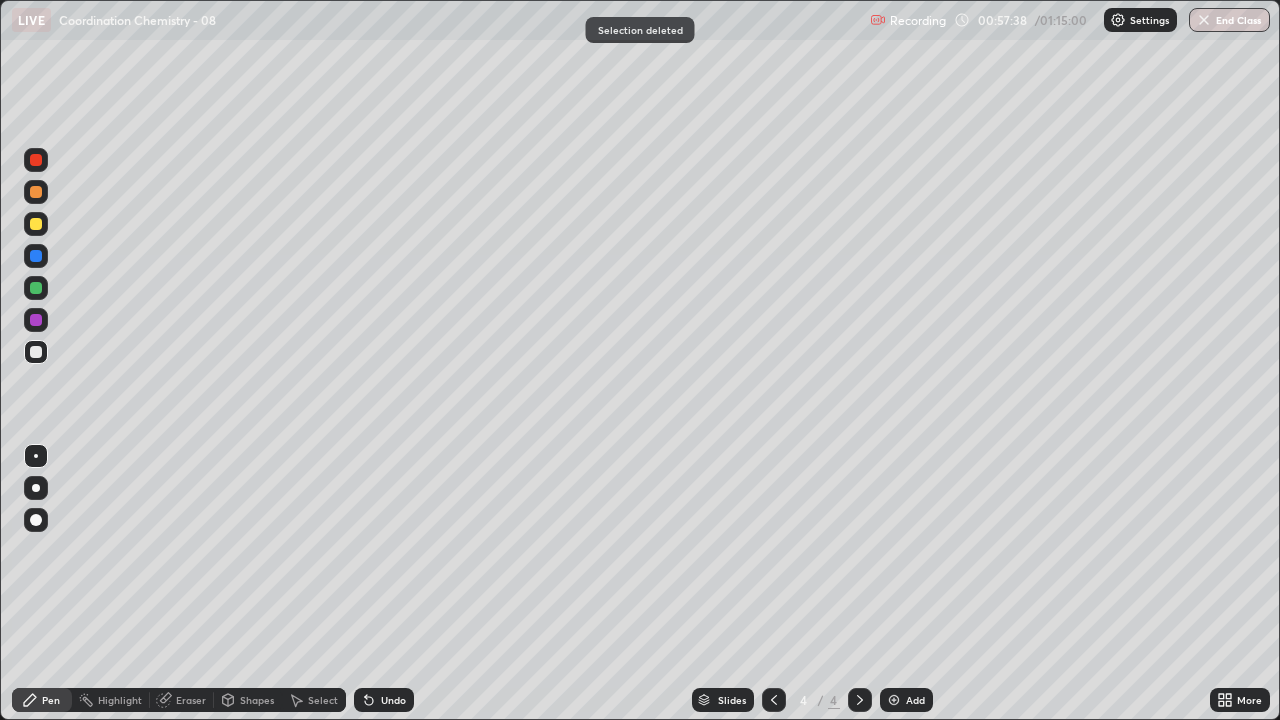 click on "Pen" at bounding box center (51, 700) 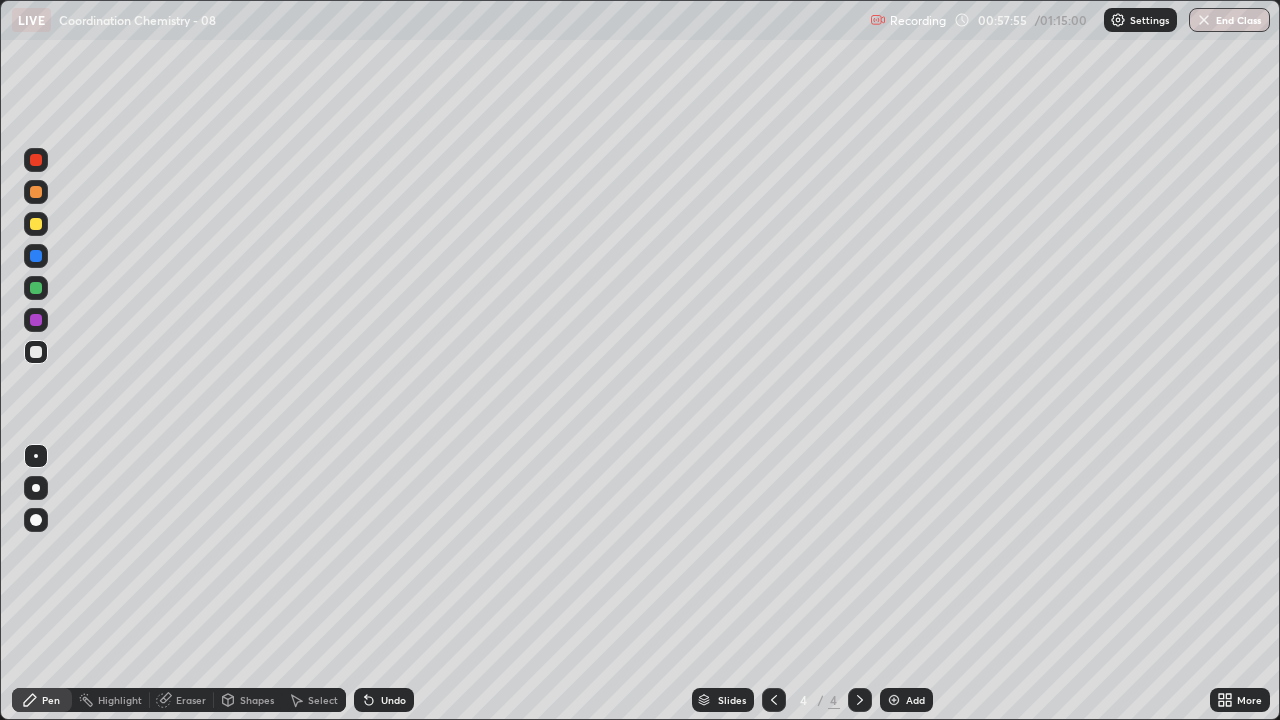 click at bounding box center [894, 700] 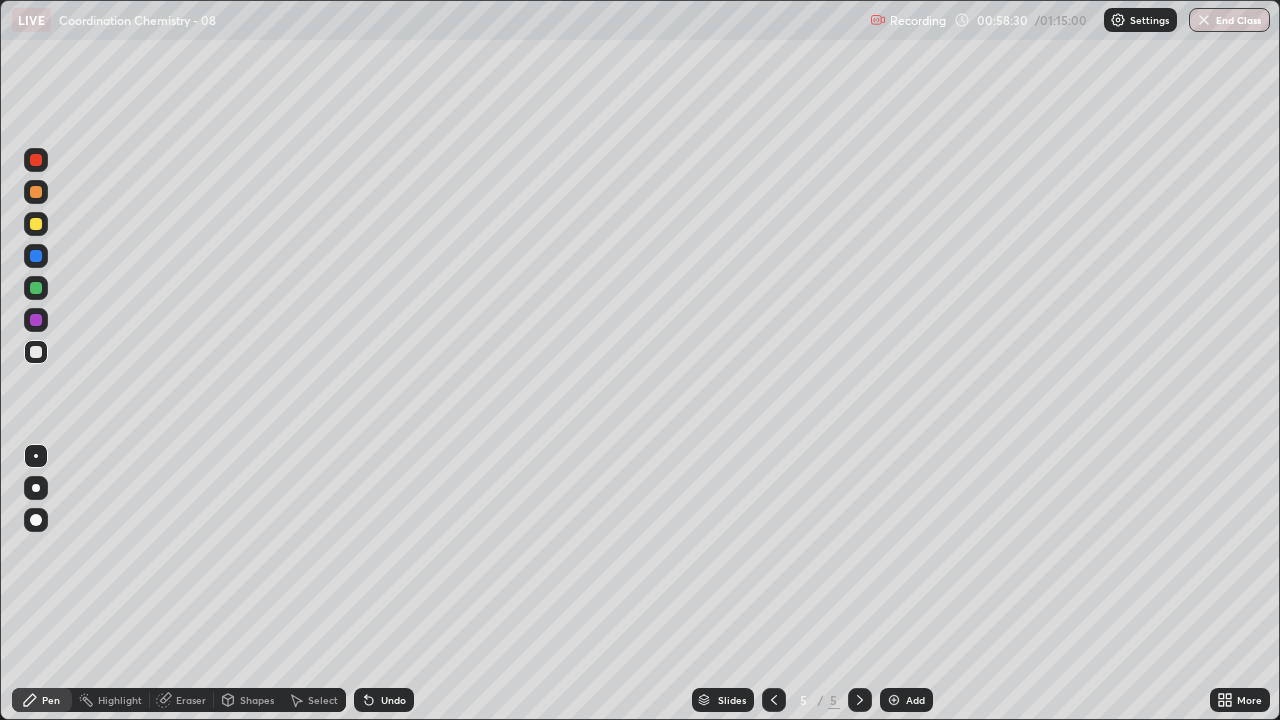 click on "Undo" at bounding box center [393, 700] 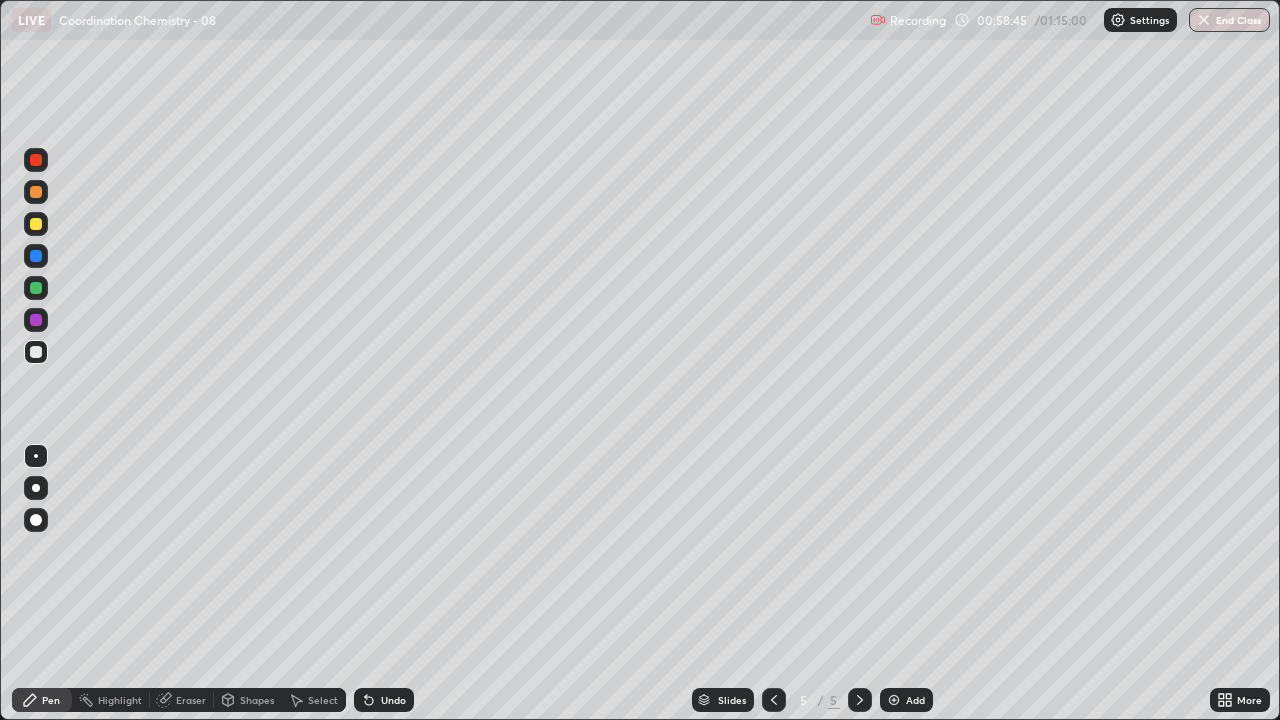 click on "Undo" at bounding box center [384, 700] 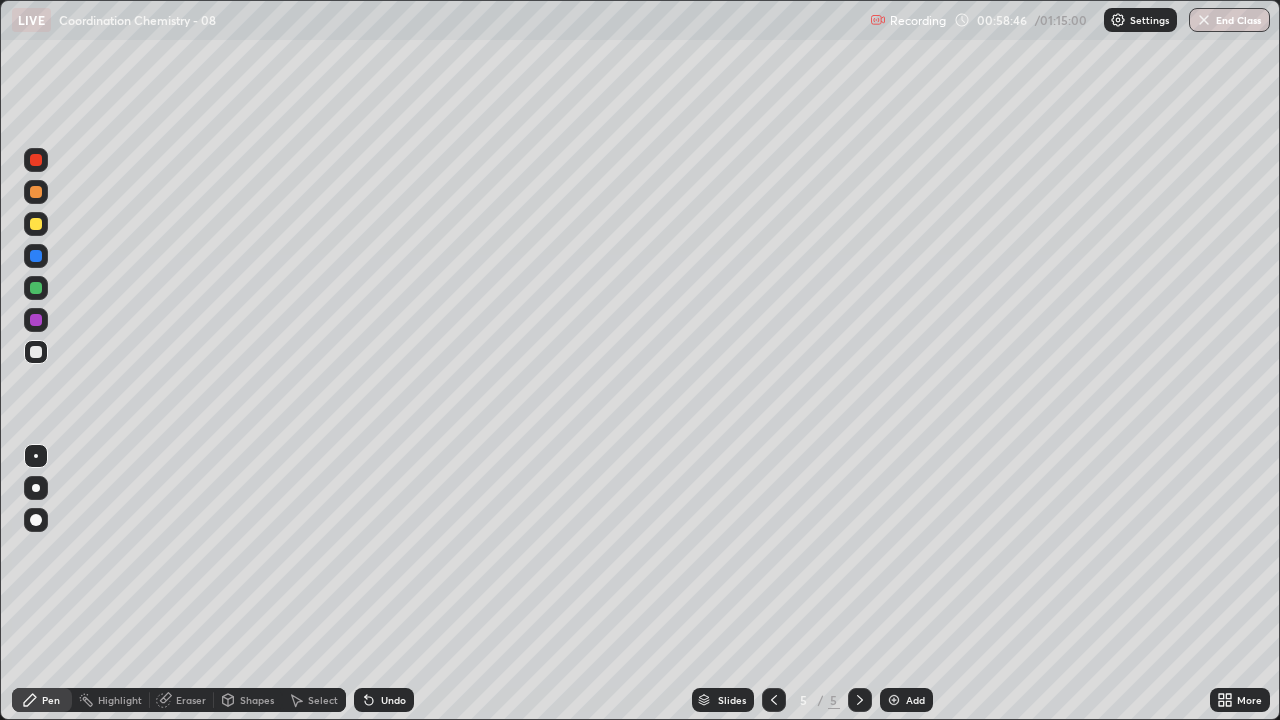 click on "Undo" at bounding box center (384, 700) 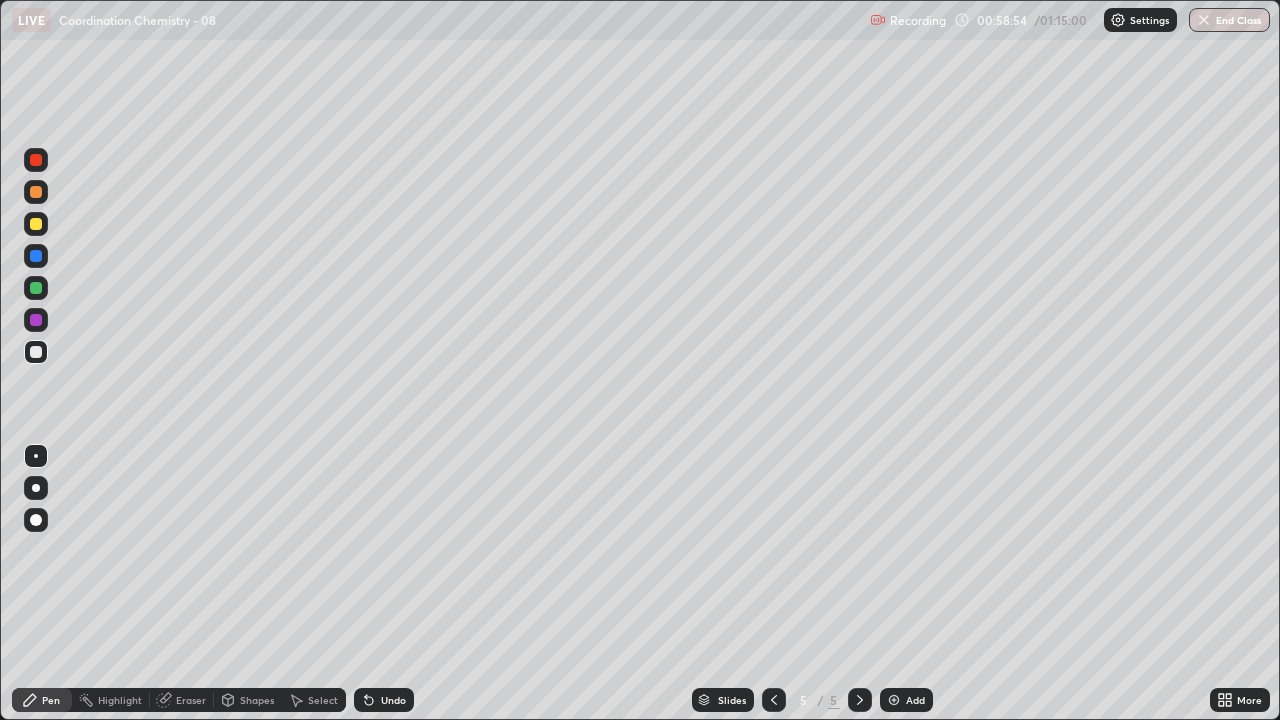 click on "Undo" at bounding box center [393, 700] 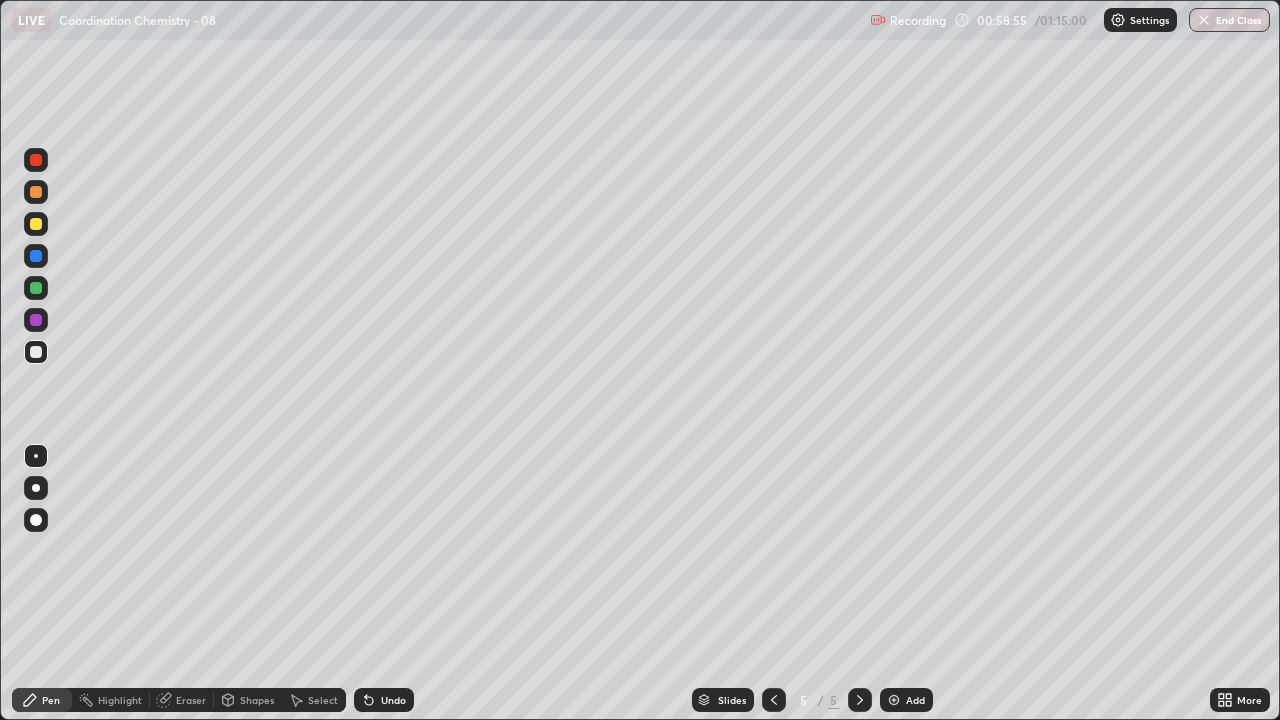 click on "Undo" at bounding box center [384, 700] 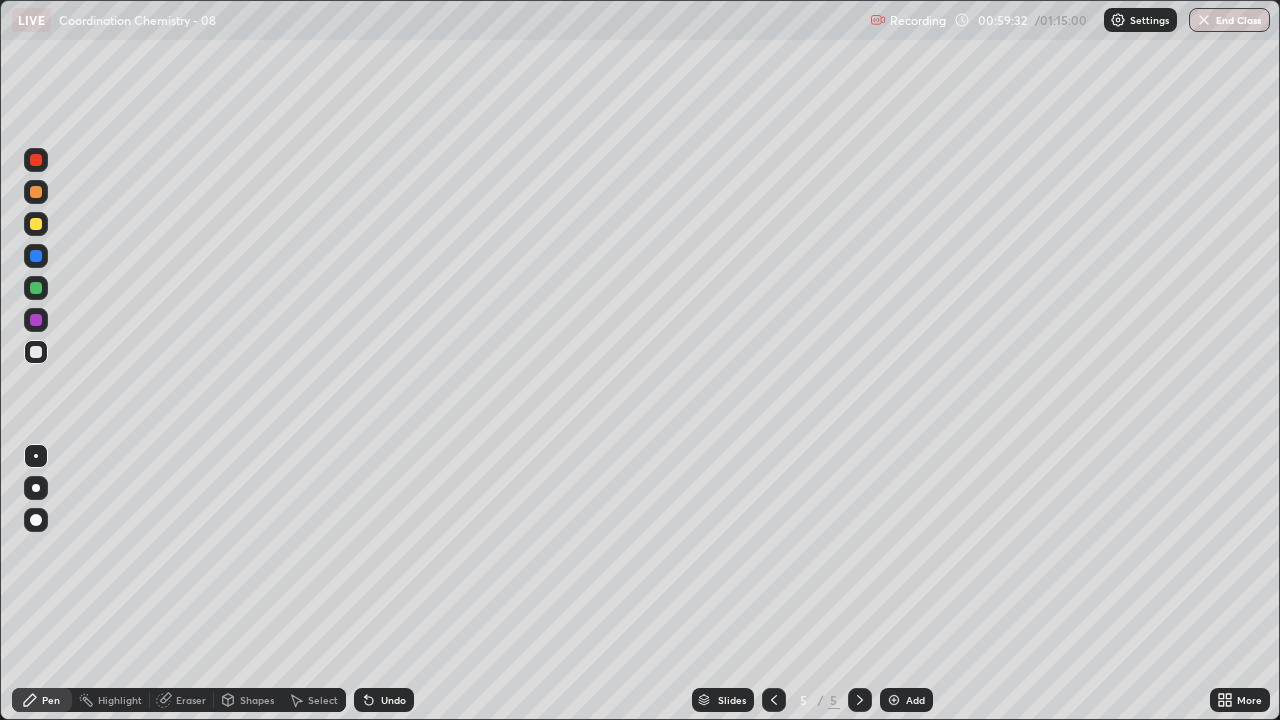click on "Eraser" at bounding box center [182, 700] 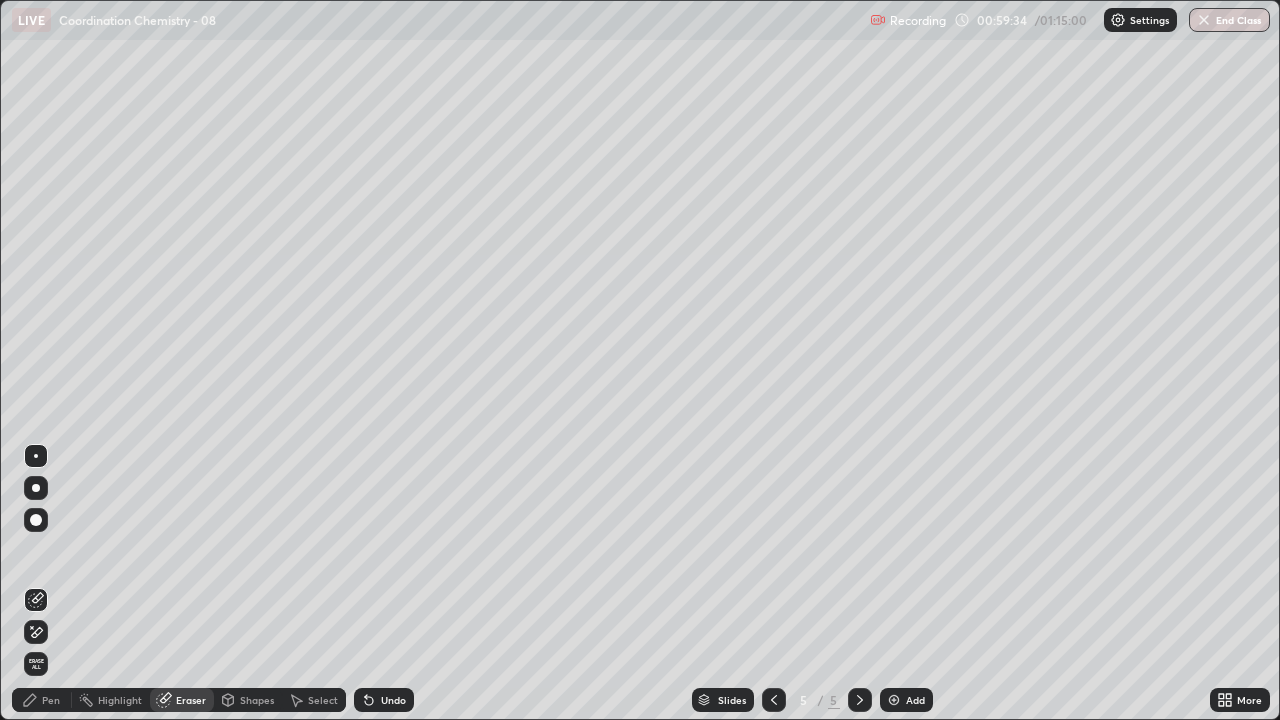 click on "Pen" at bounding box center [42, 700] 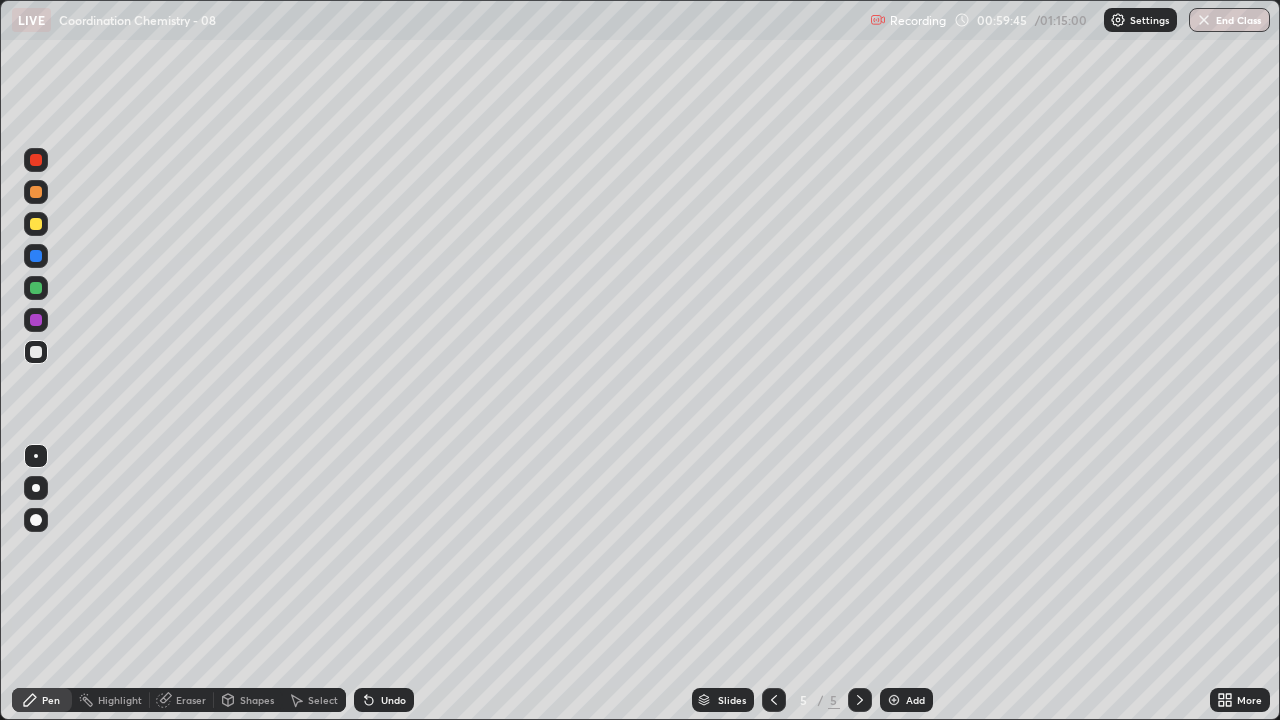 click on "Eraser" at bounding box center [191, 700] 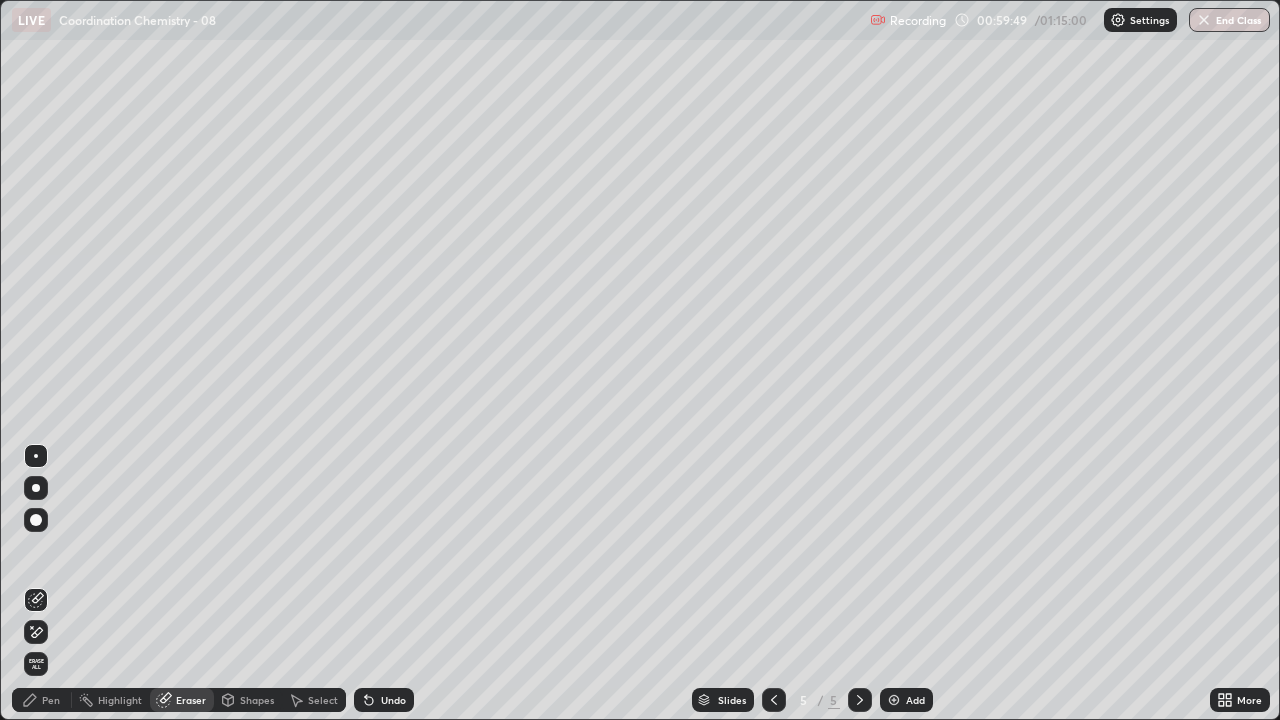 click on "Pen" at bounding box center (51, 700) 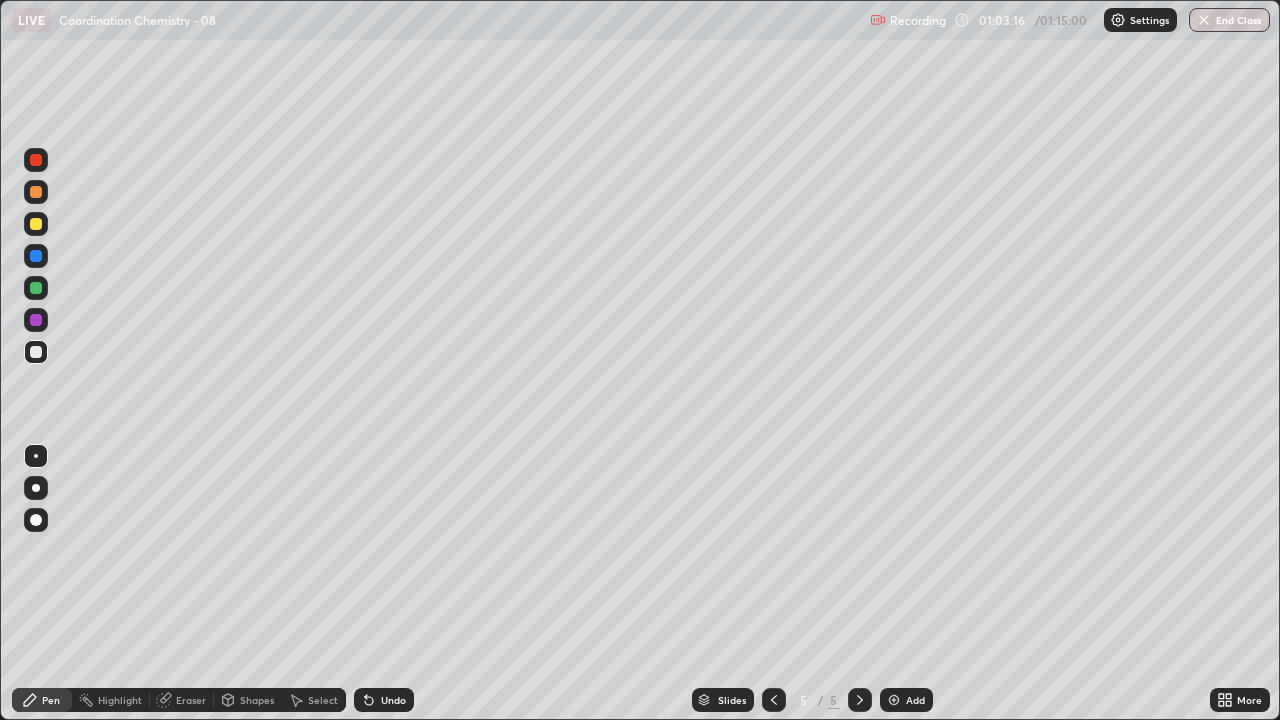 click on "Eraser" at bounding box center [191, 700] 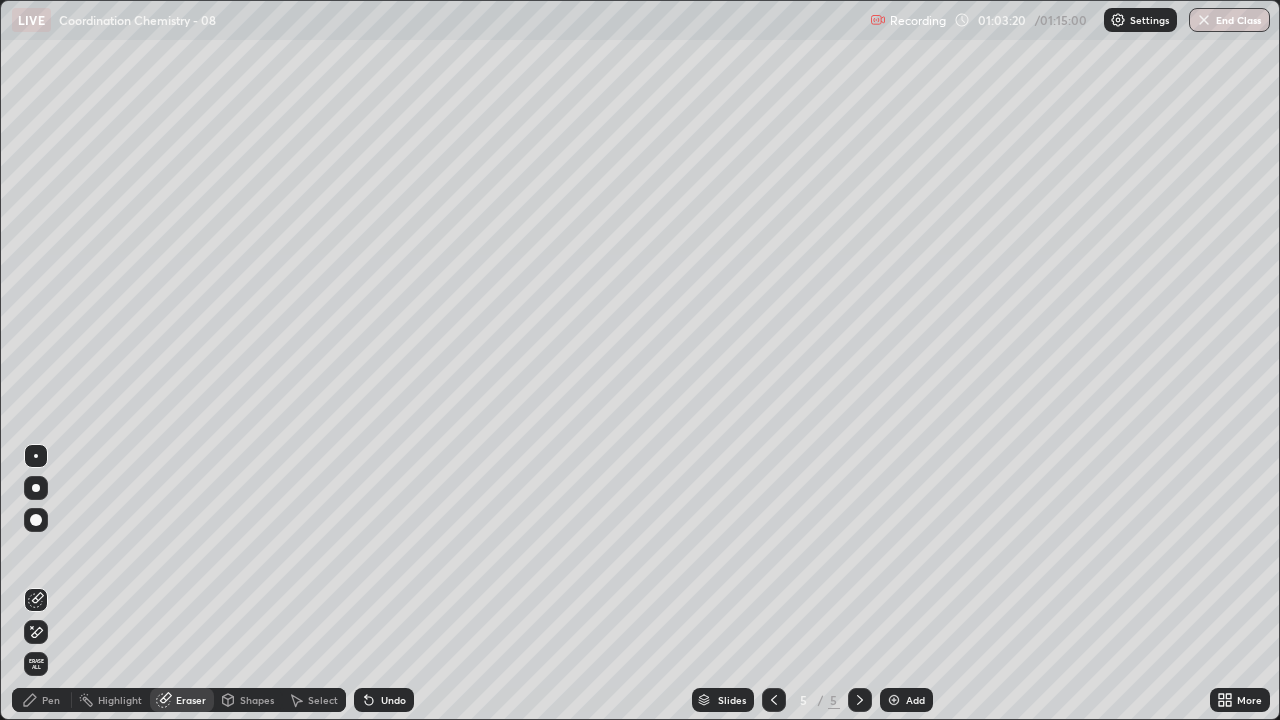 click on "Pen" at bounding box center [51, 700] 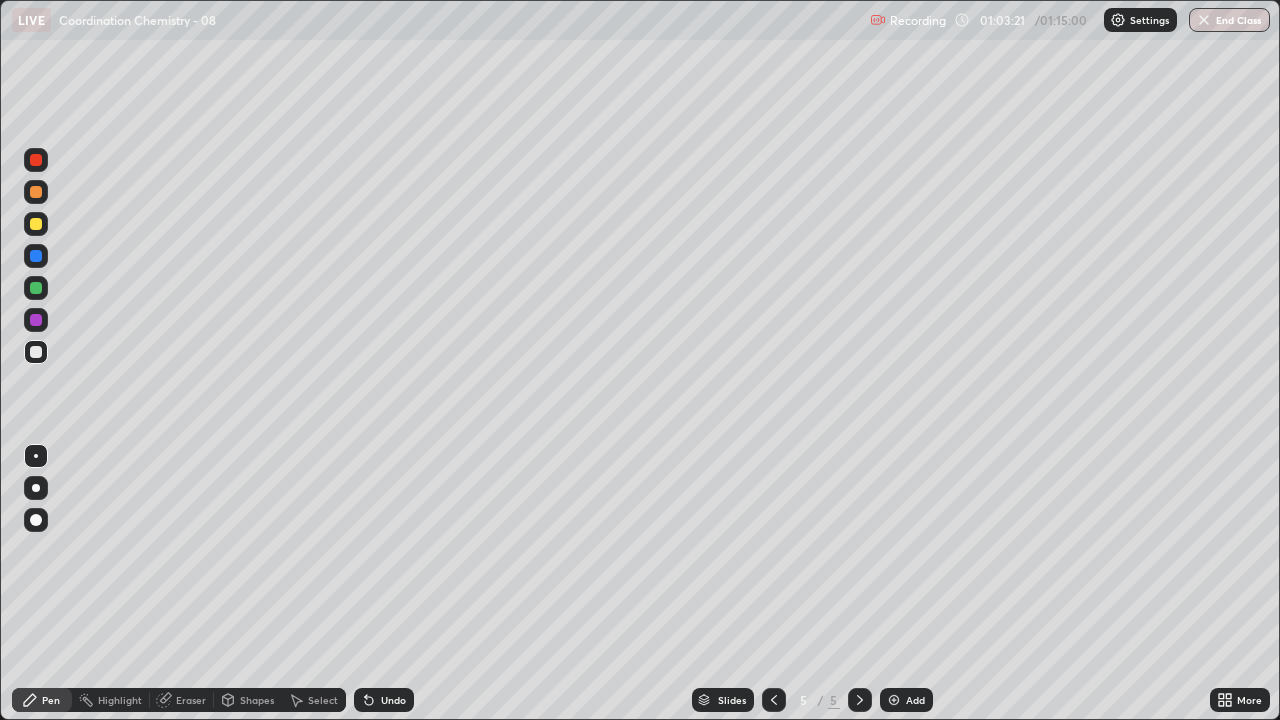 click on "Pen" at bounding box center [51, 700] 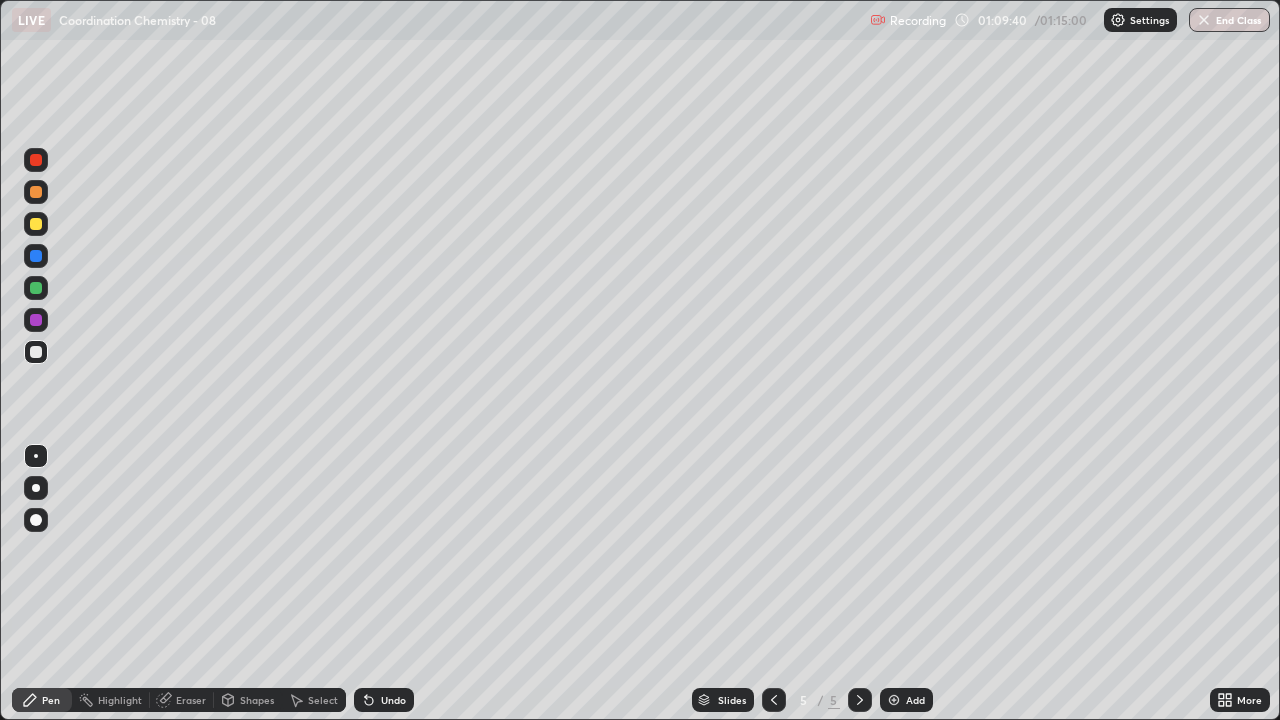 click on "End Class" at bounding box center [1229, 20] 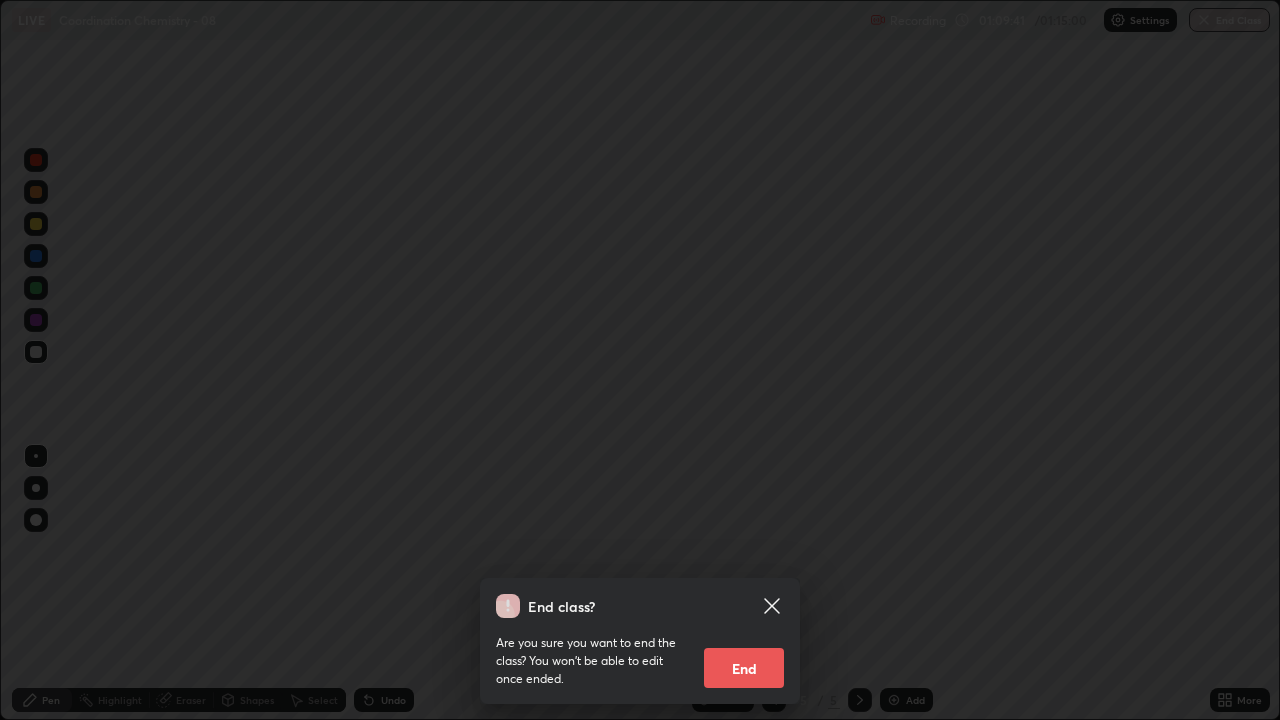 click on "End" at bounding box center [744, 668] 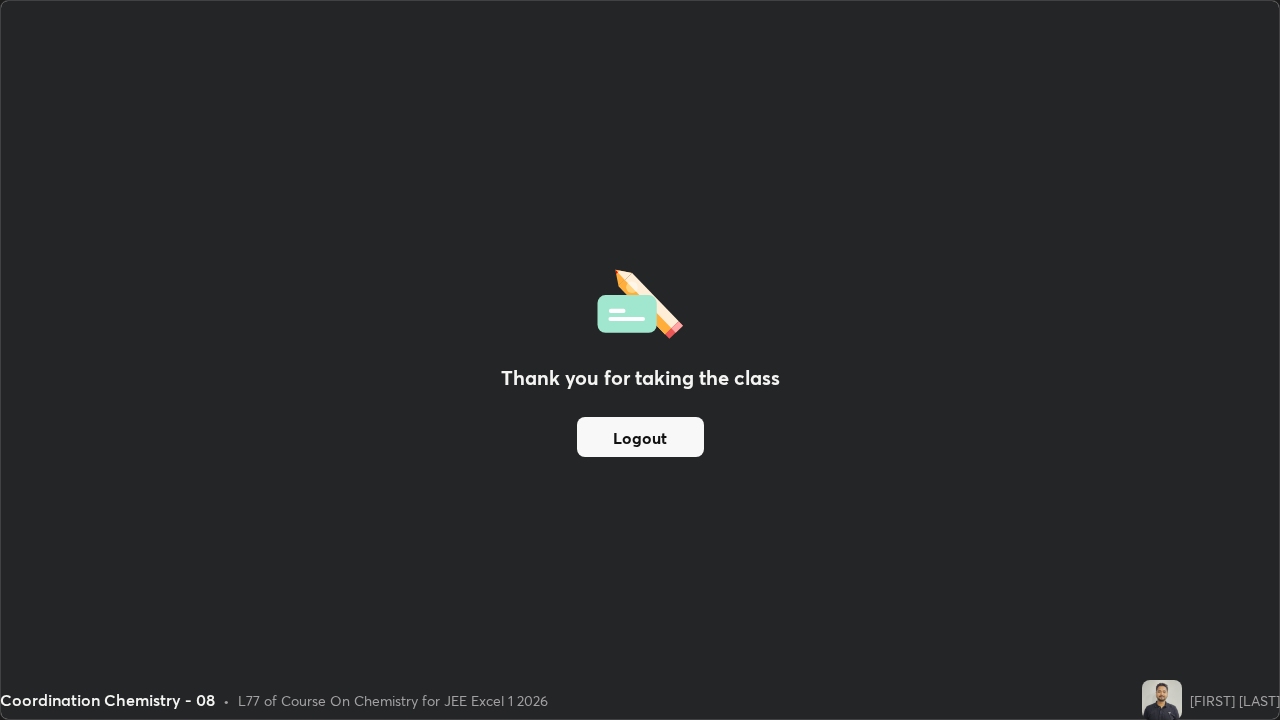 click on "Logout" at bounding box center [640, 437] 